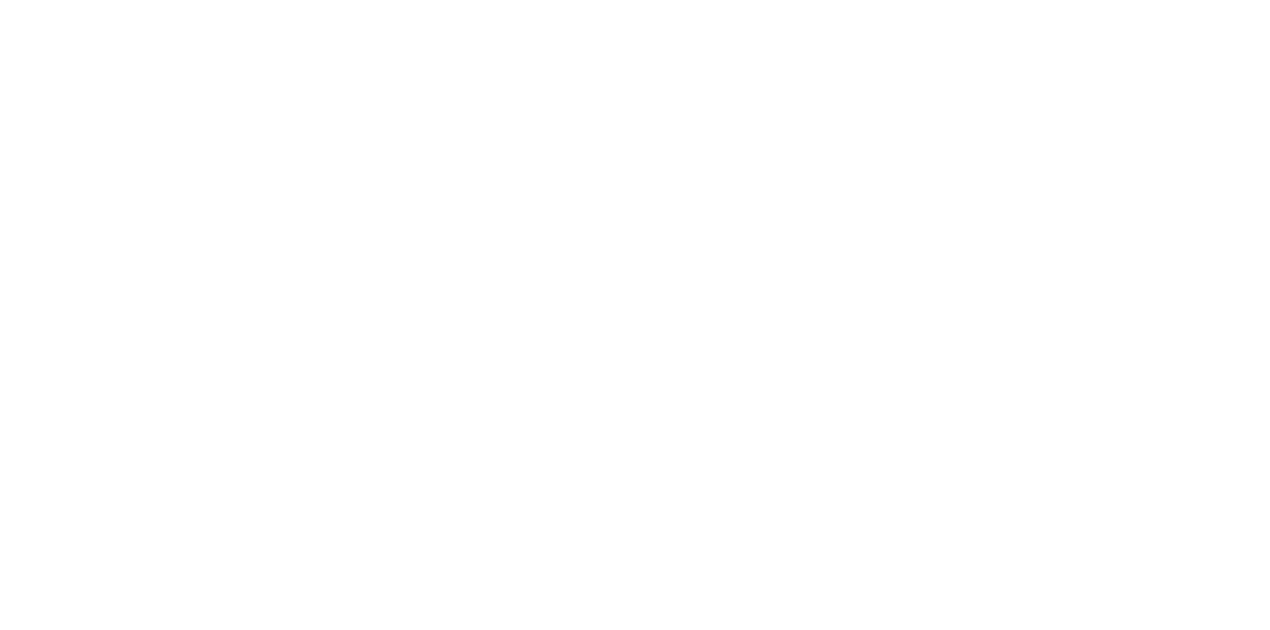 scroll, scrollTop: 0, scrollLeft: 0, axis: both 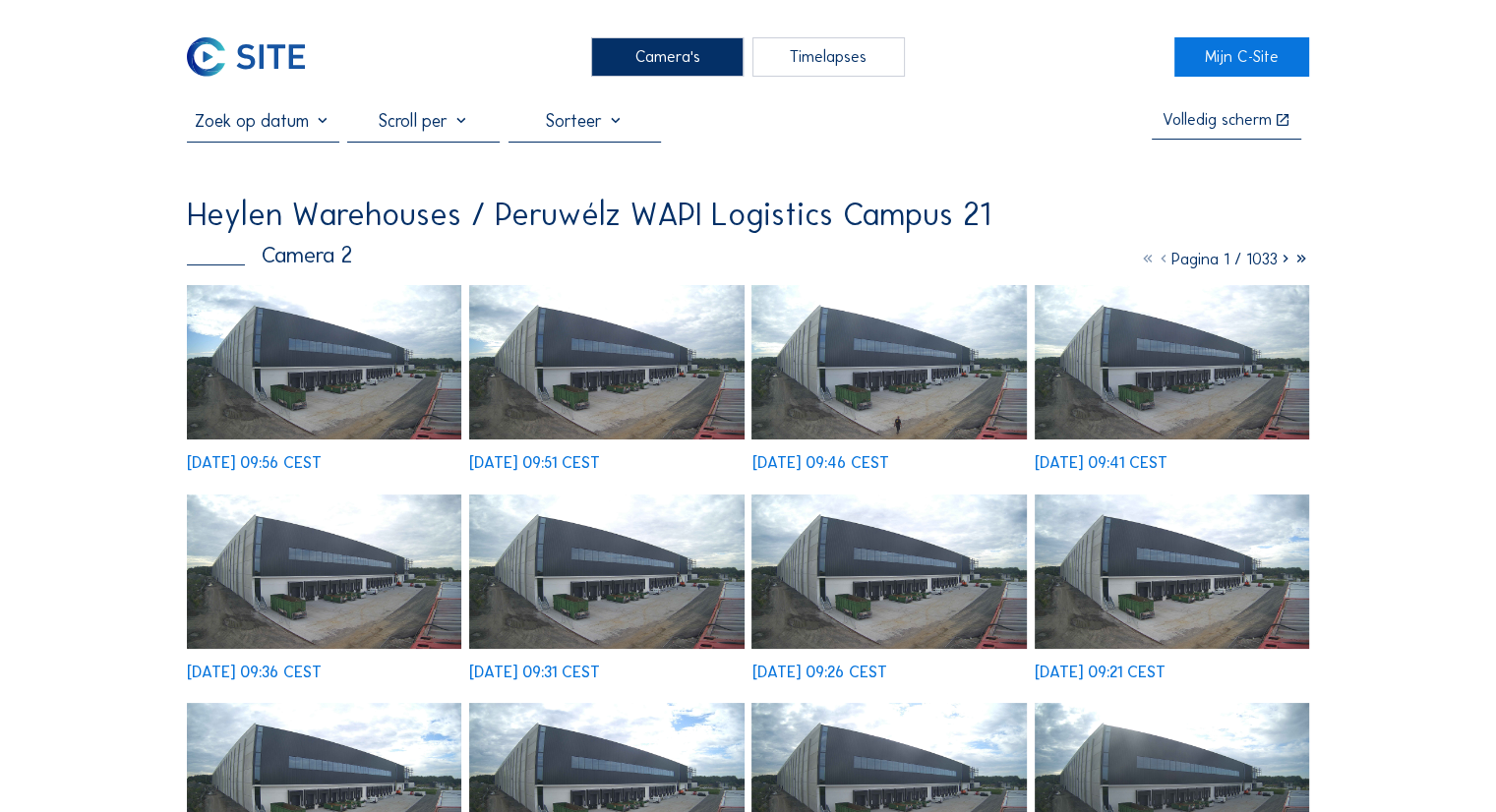 click at bounding box center (324, 362) 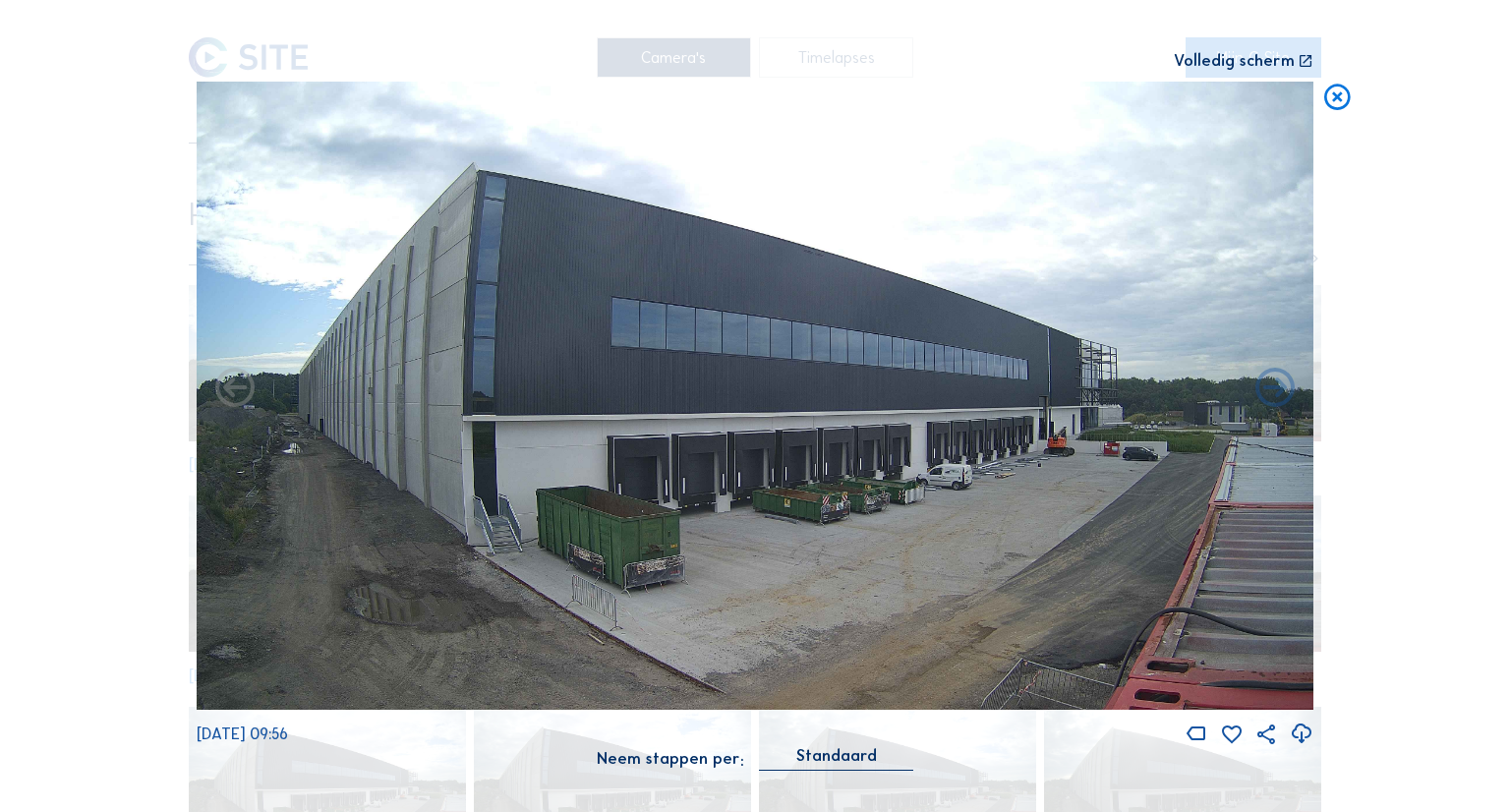 click on "Volledig scherm" at bounding box center (1234, 61) 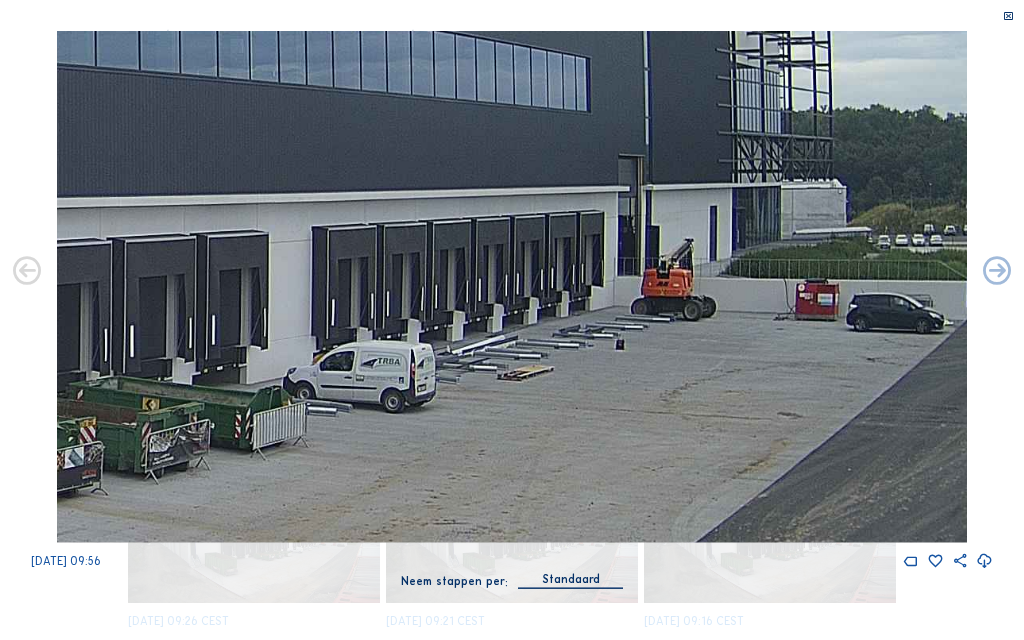 drag, startPoint x: 430, startPoint y: 343, endPoint x: 567, endPoint y: 316, distance: 139.63524 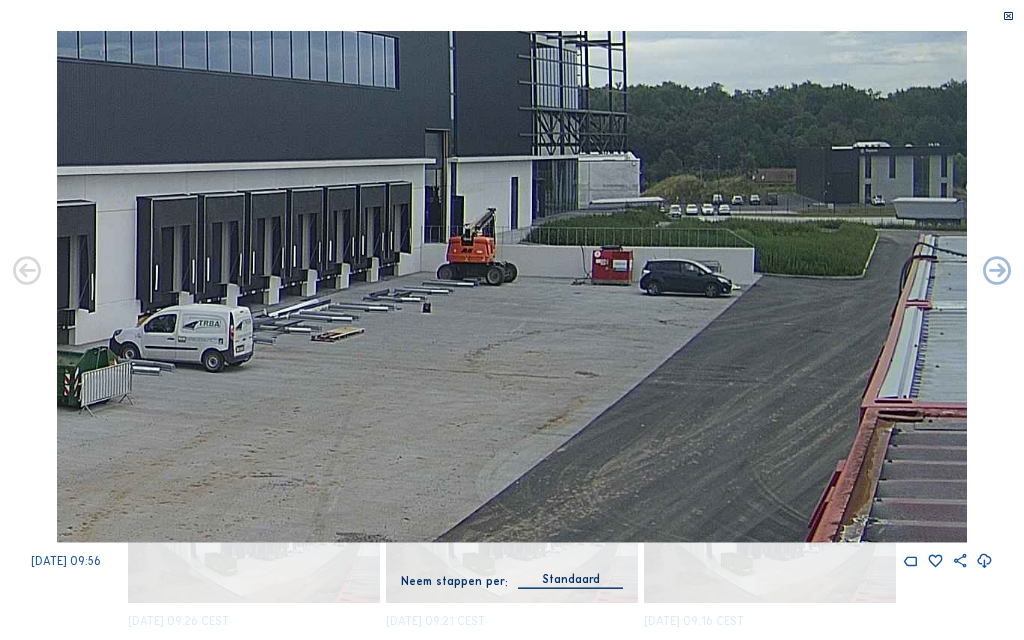 drag, startPoint x: 557, startPoint y: 332, endPoint x: 368, endPoint y: 304, distance: 191.06282 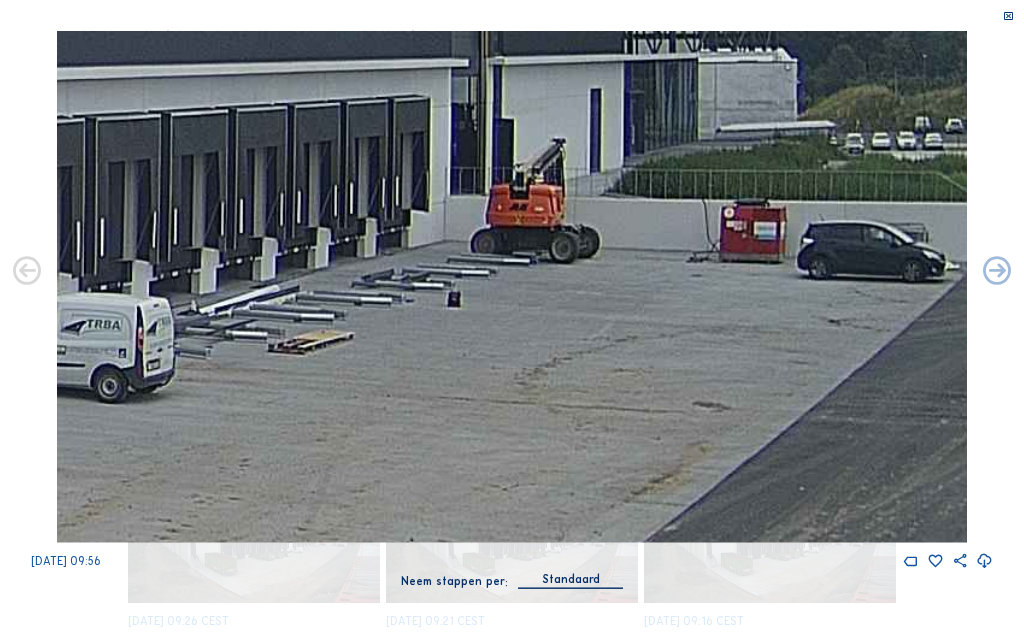 drag, startPoint x: 379, startPoint y: 314, endPoint x: 487, endPoint y: 294, distance: 109.83624 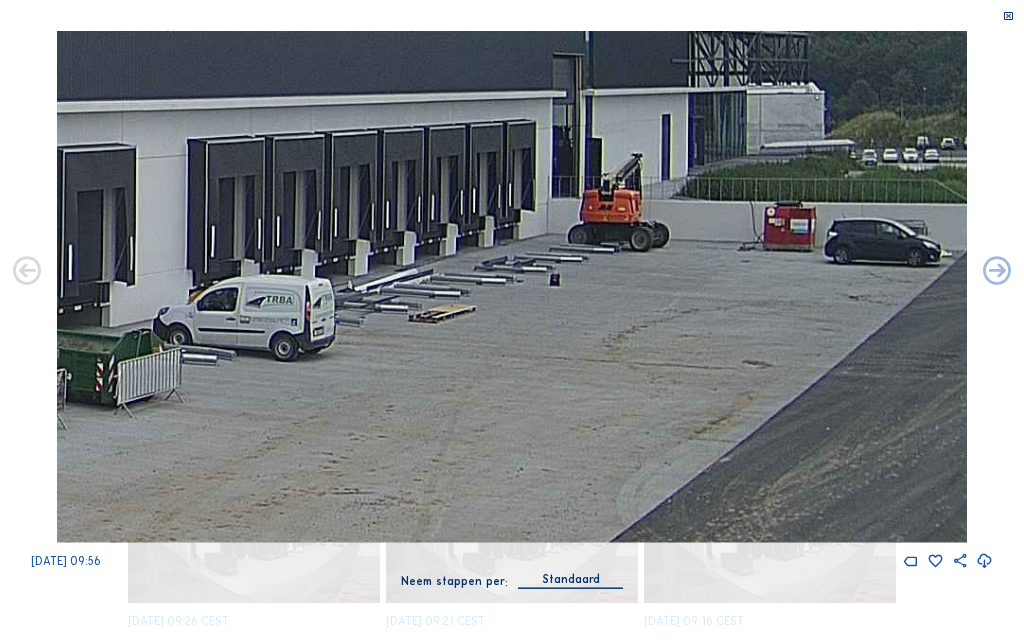 drag, startPoint x: 386, startPoint y: 304, endPoint x: 632, endPoint y: 261, distance: 249.72986 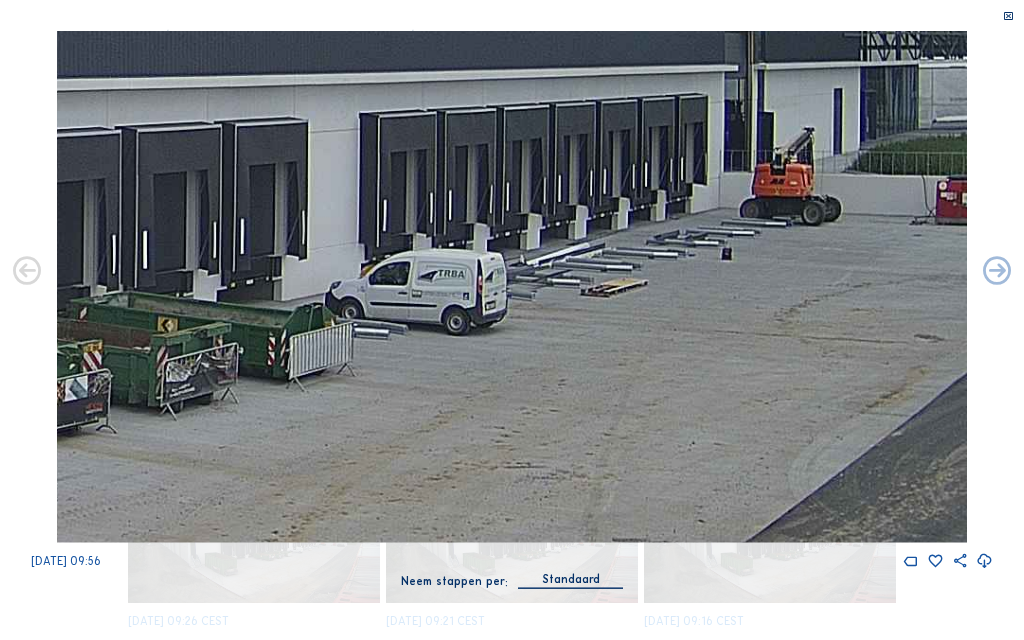 drag, startPoint x: 476, startPoint y: 262, endPoint x: 882, endPoint y: 213, distance: 408.9462 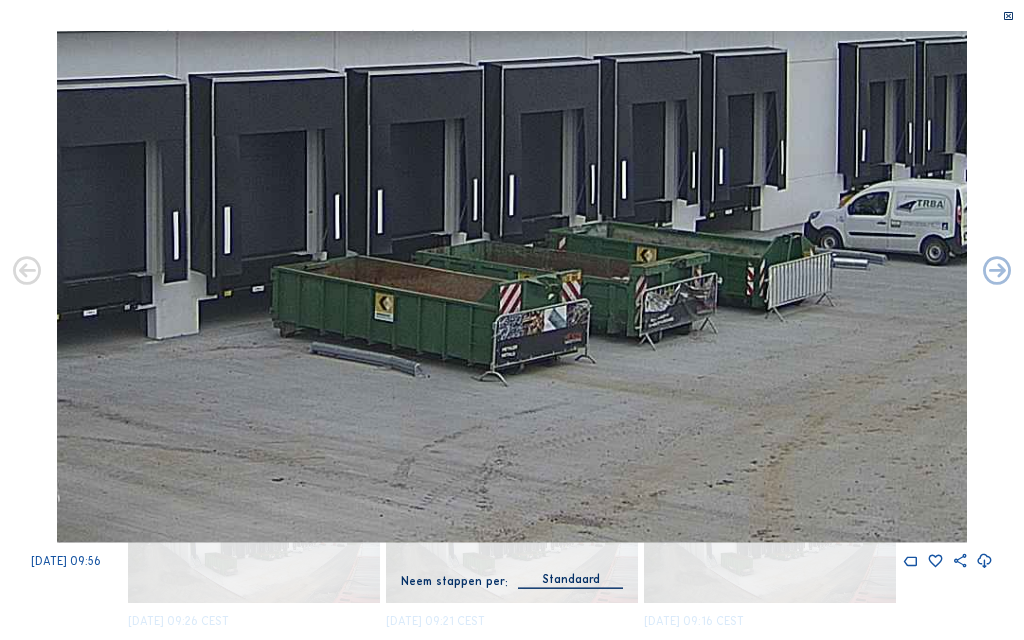 drag, startPoint x: 619, startPoint y: 242, endPoint x: 868, endPoint y: 190, distance: 254.37178 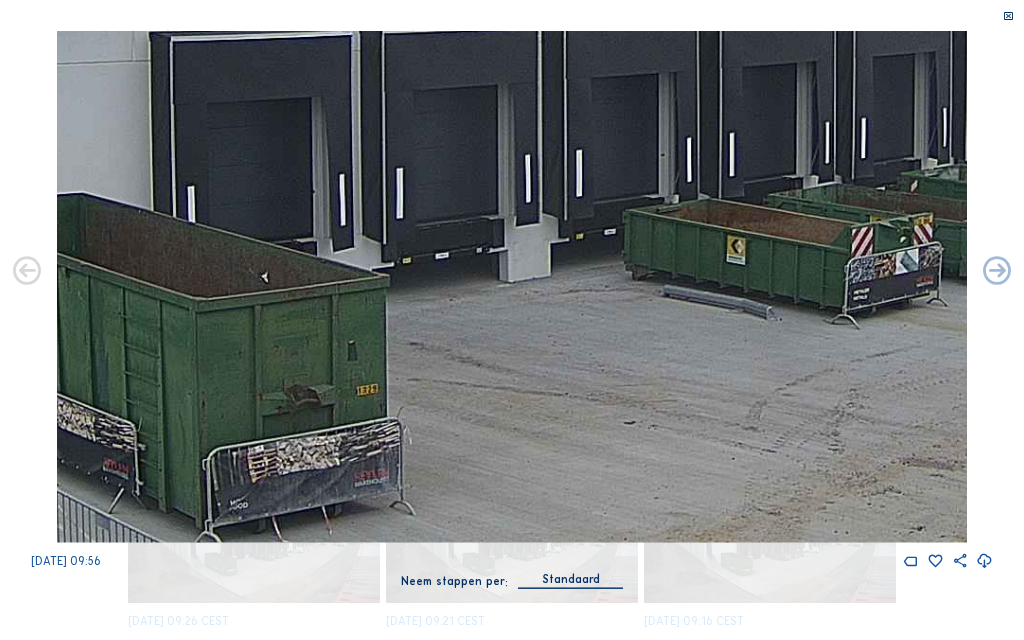 drag, startPoint x: 743, startPoint y: 227, endPoint x: 933, endPoint y: 202, distance: 191.63768 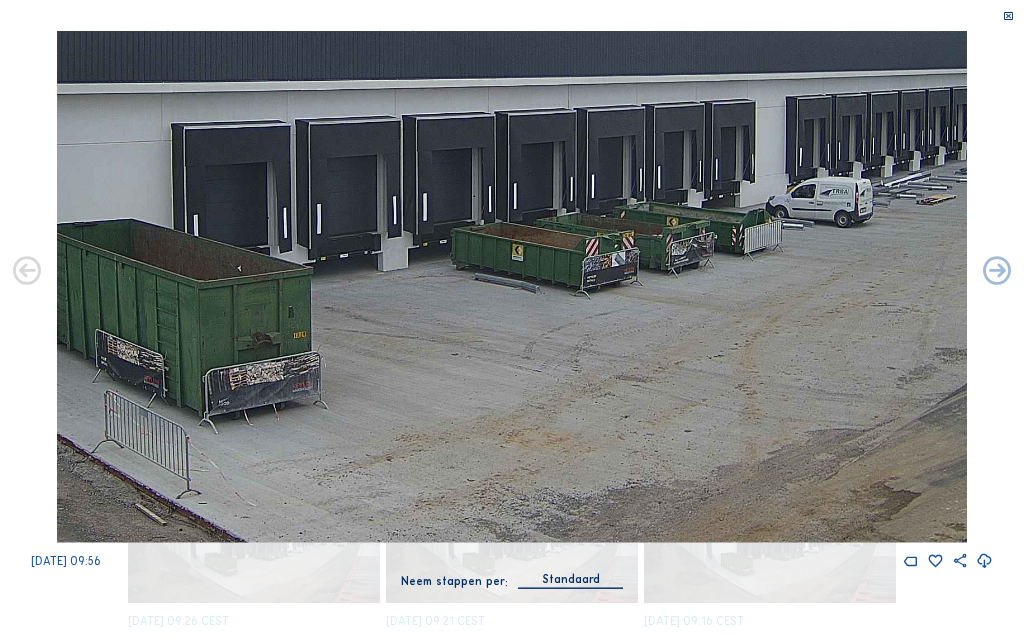 drag, startPoint x: 694, startPoint y: 239, endPoint x: 572, endPoint y: 237, distance: 122.016396 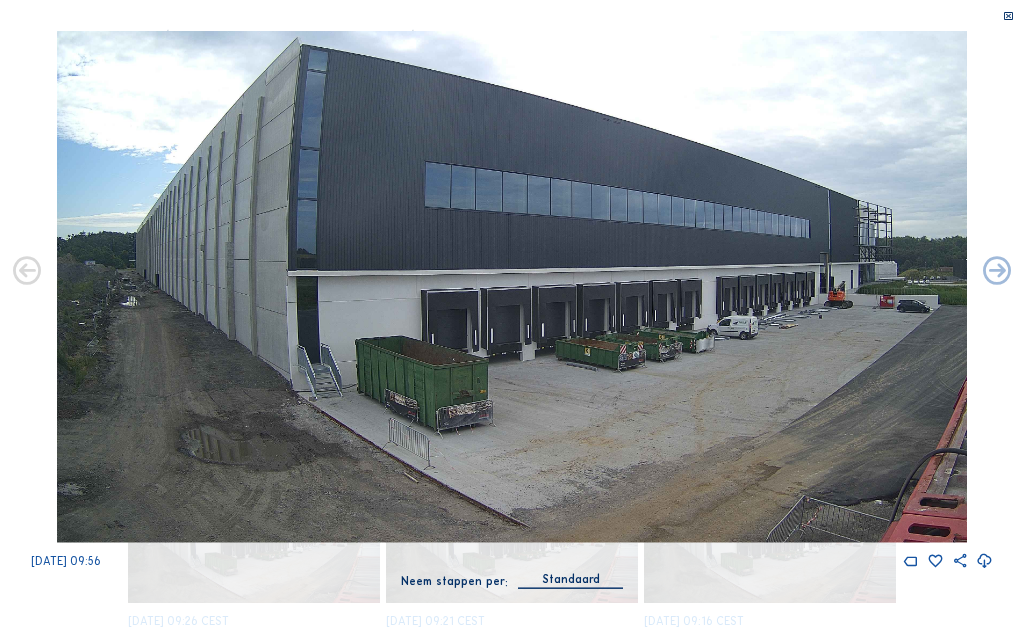 click at bounding box center [1008, 16] 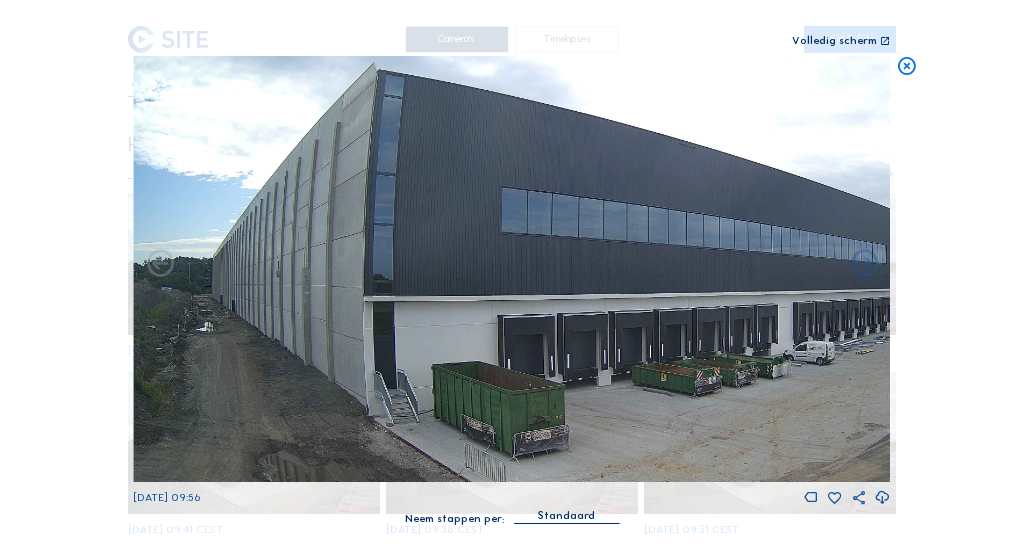 click at bounding box center (511, 269) 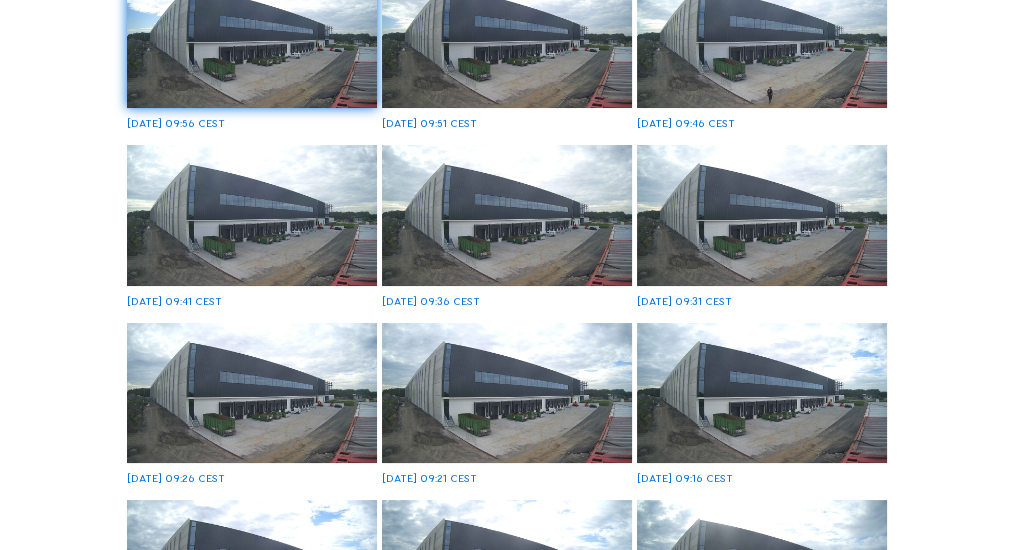 scroll, scrollTop: 73, scrollLeft: 0, axis: vertical 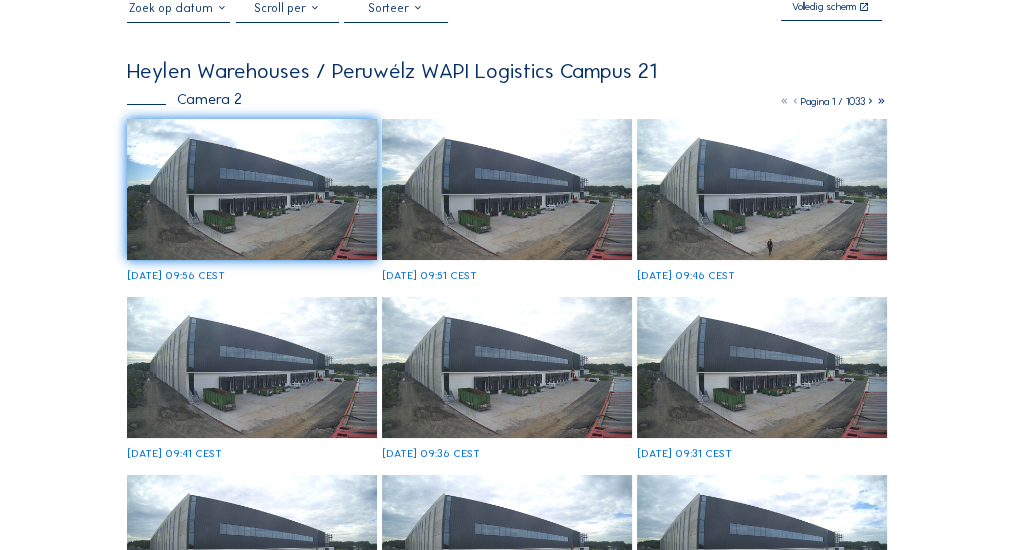 click at bounding box center [870, 101] 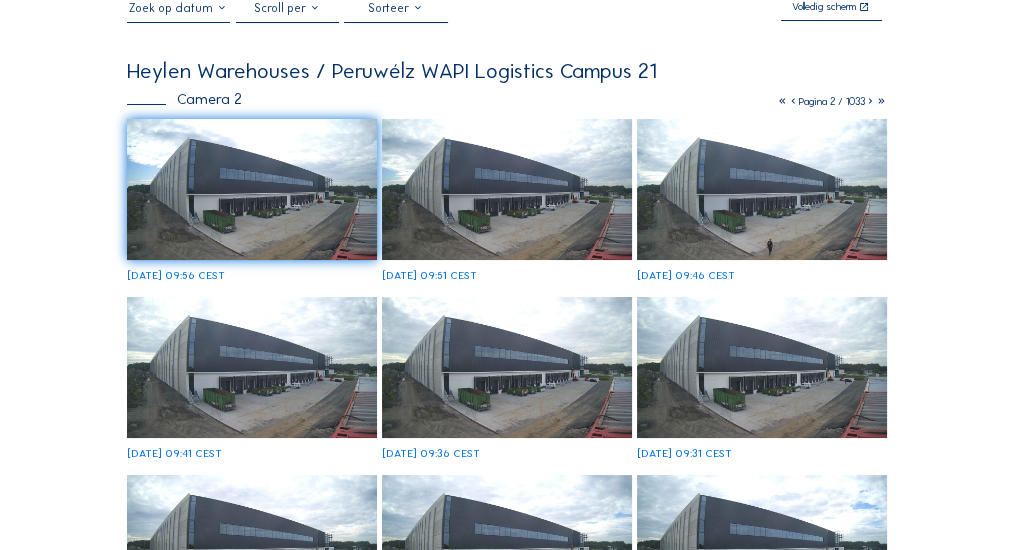 click at bounding box center [870, 101] 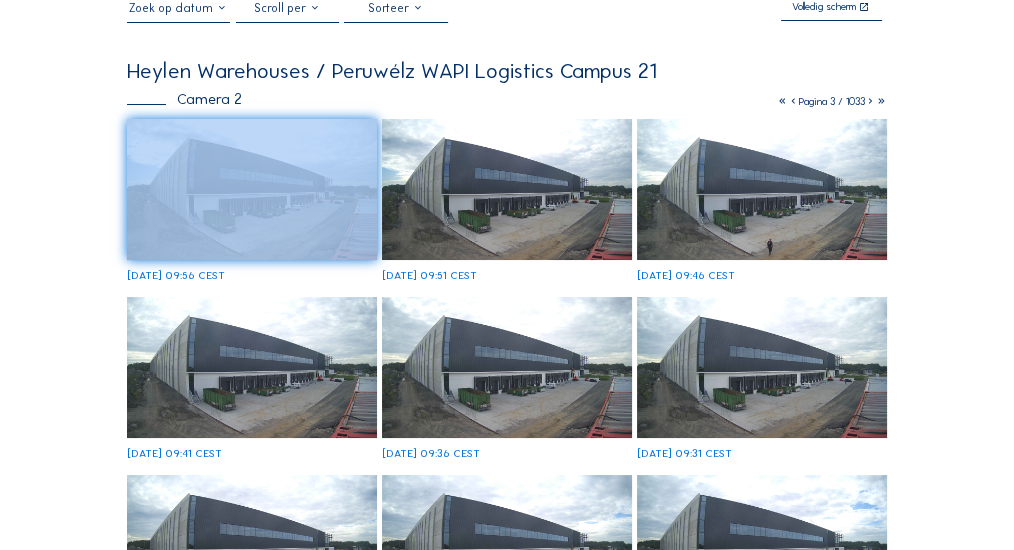 click at bounding box center [870, 101] 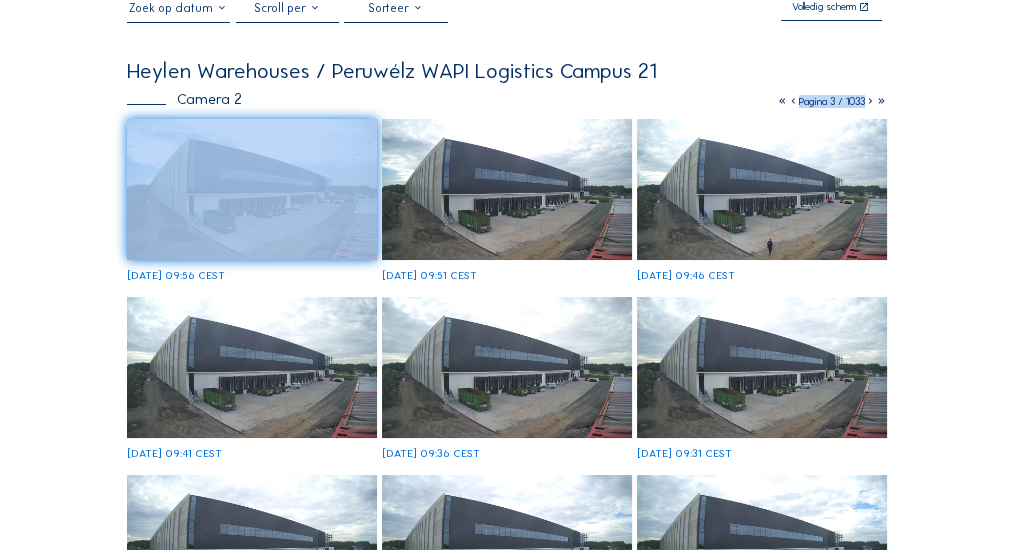 click at bounding box center [870, 101] 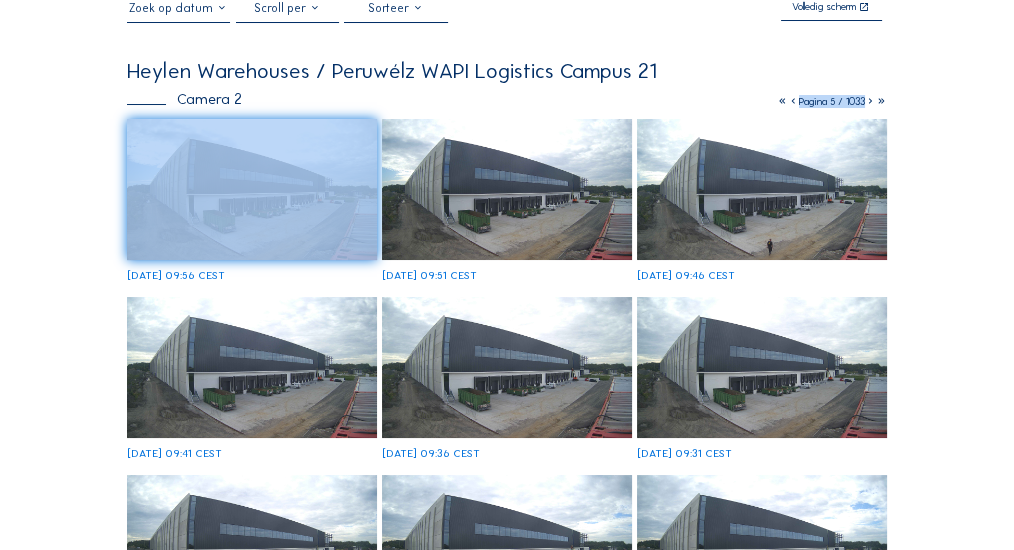click at bounding box center [870, 101] 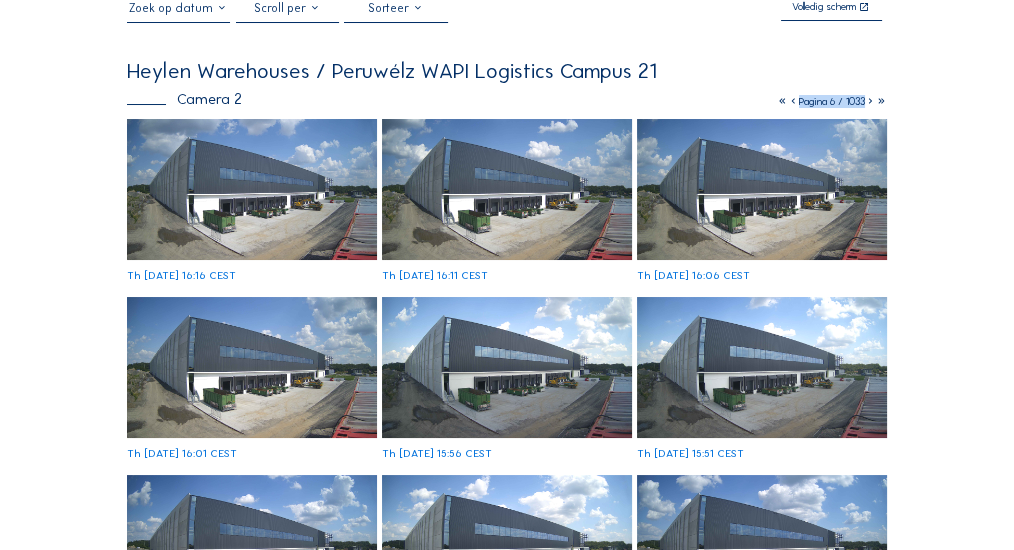 click on "Camera's   Timelapses  Mijn C-Site Volledig scherm Heylen Warehouses / Peruwélz WAPI Logistics Campus 21 Camera 2   Pagina 6 / 1033   Th 10 Jul 2025 16:16 CEST  Th 10 Jul 2025 16:11 CEST  Th 10 Jul 2025 16:06 CEST  Th 10 Jul 2025 16:01 CEST  Th 10 Jul 2025 15:56 CEST  Th 10 Jul 2025 15:51 CEST  Th 10 Jul 2025 15:46 CEST  Th 10 Jul 2025 15:41 CEST  Th 10 Jul 2025 15:36 CEST  Th 10 Jul 2025 15:31 CEST  Th 10 Jul 2025 15:26 CEST  Th 10 Jul 2025 15:21 CEST  Th 10 Jul 2025 15:16 CEST  Th 10 Jul 2025 15:11 CEST  Th 10 Jul 2025 15:06 CEST  Th 10 Jul 2025 15:01 CEST  Abonneer op onze nieuwsbrief   Registreren   Kantoor   Sluis 2B/0001  9810 Eke, Belgium  BE 0822.654.525   Contacteer ons  support@c-site.eu sales@c-site.eu  +32 (0)9 279 12 60   Volg ons   Blijf op de hoogte via  Linkedin Instagram Copyright © C-SITE 2023  Algemene voorwaarden   Privacybeleid   Cookie Beleid  Vragen over ons platform? Wij begeleiden u graag. Contacteer ons op  support@c-site.eu of  +32 9 279 12 60" at bounding box center (507, 807) 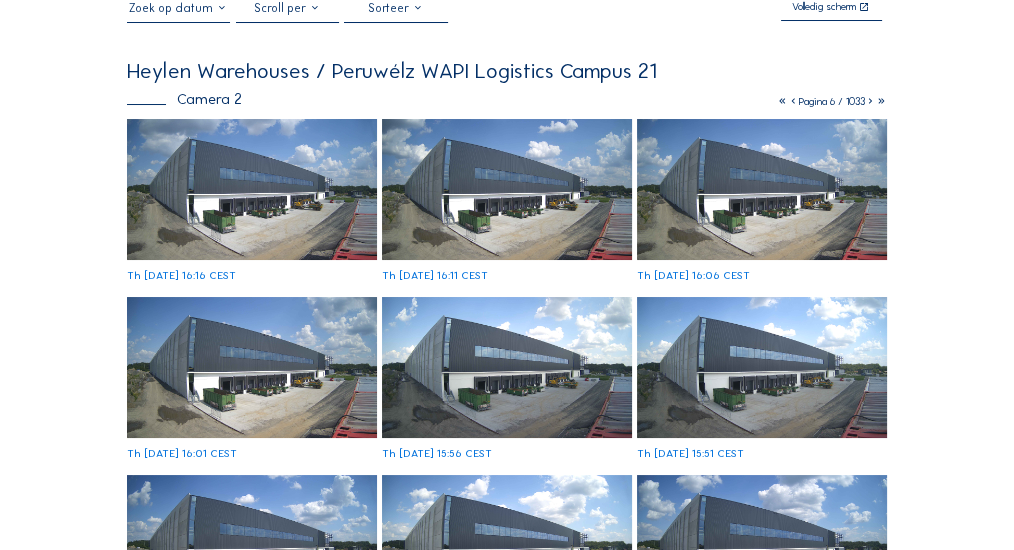 click at bounding box center [507, 189] 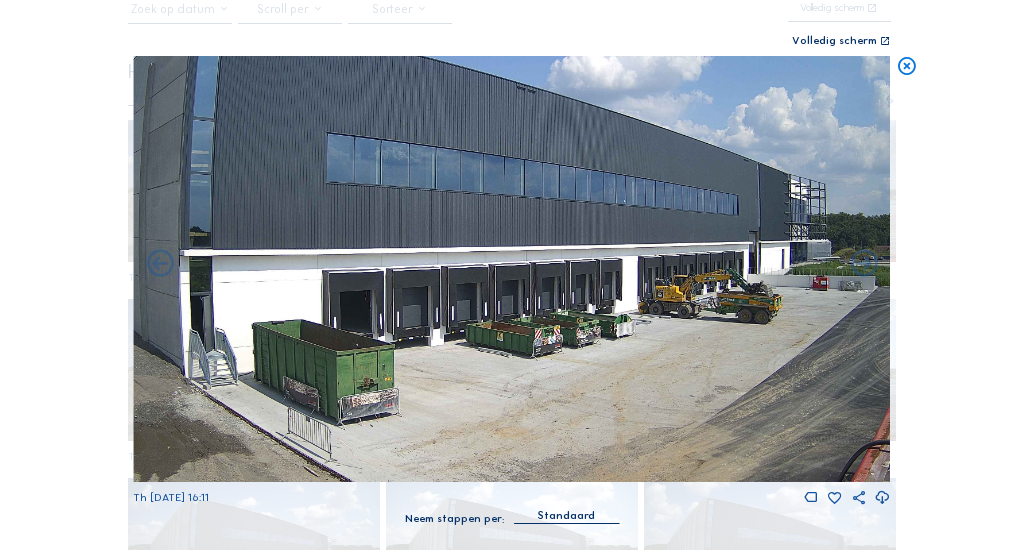 click at bounding box center [906, 67] 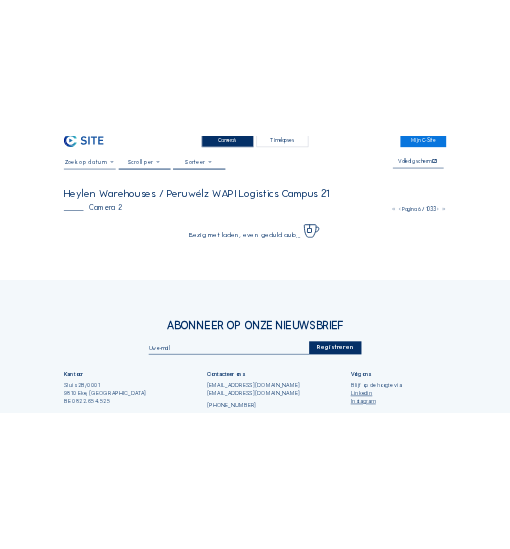 scroll, scrollTop: 4, scrollLeft: 0, axis: vertical 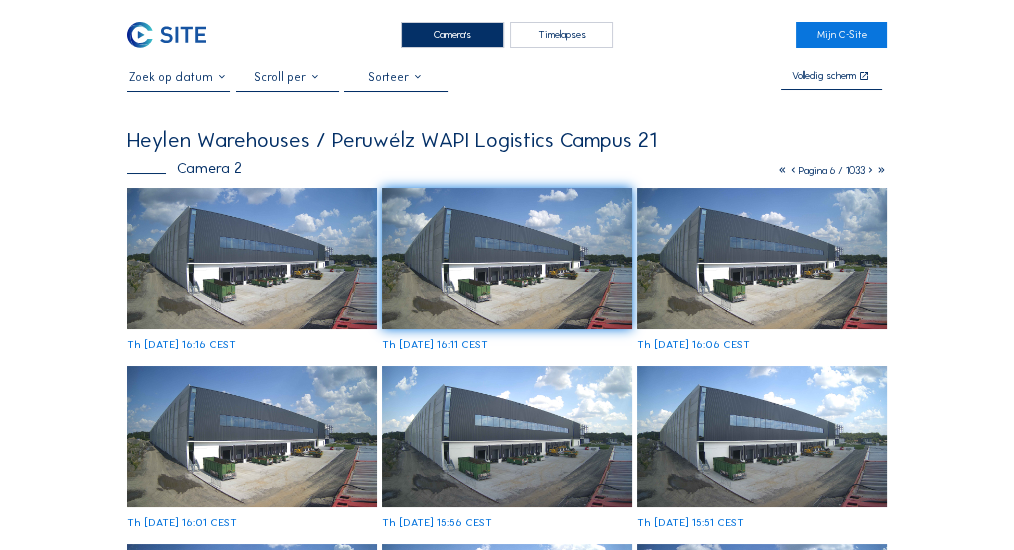 click at bounding box center [870, 170] 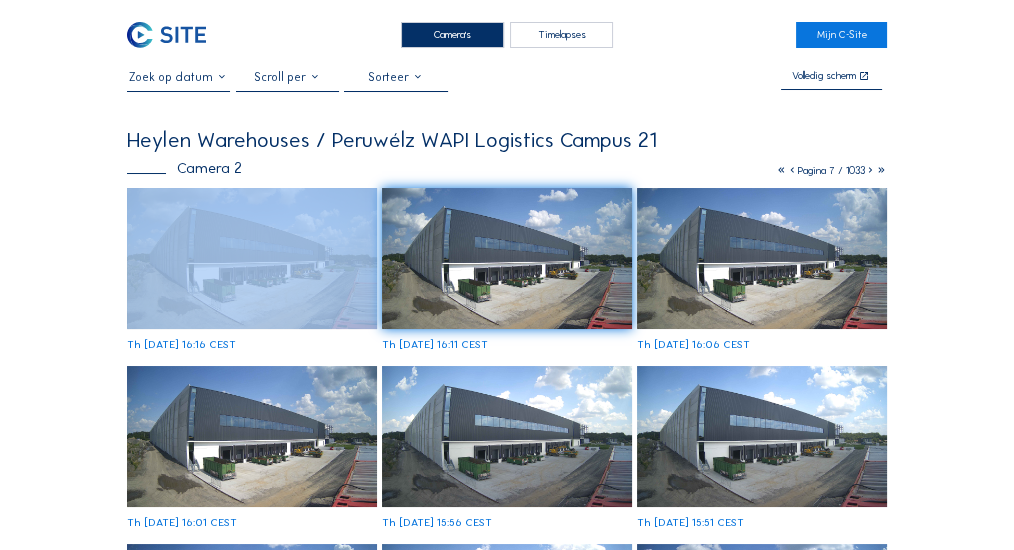 click at bounding box center [870, 170] 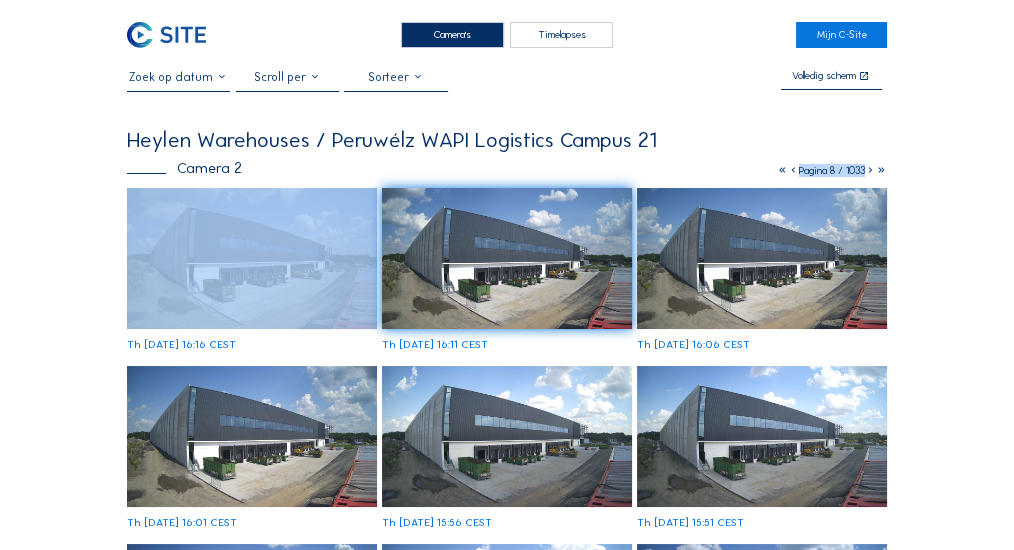 click at bounding box center (870, 170) 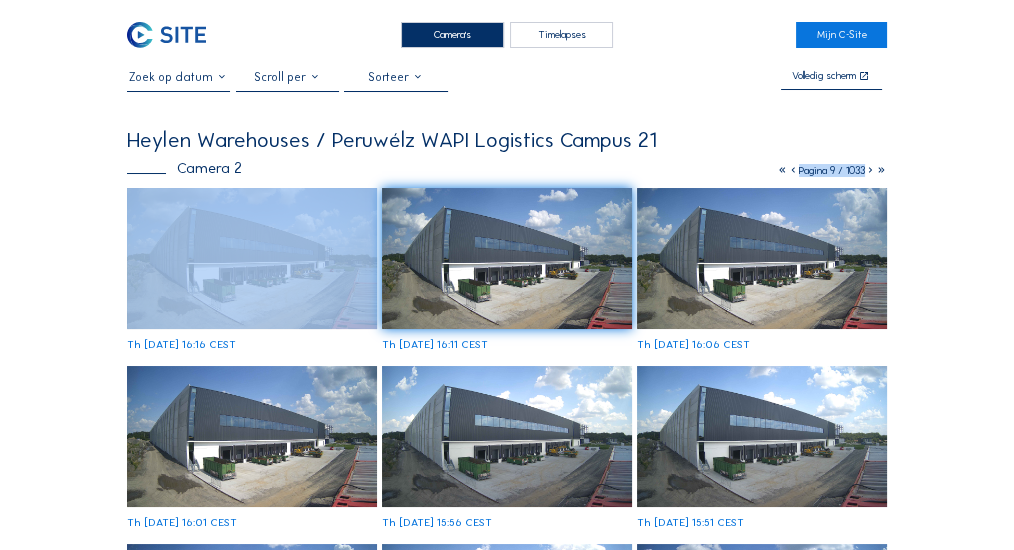 click at bounding box center (870, 170) 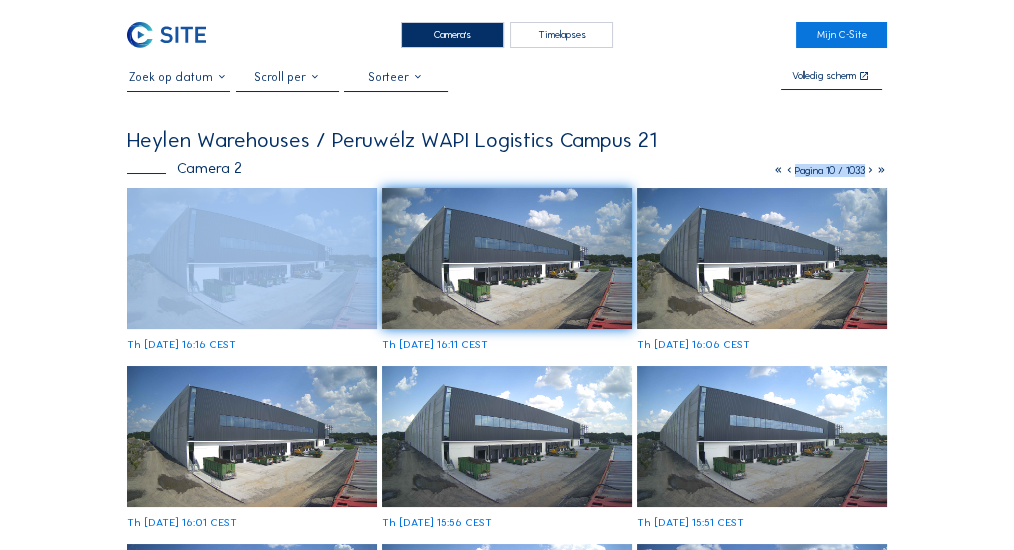 click at bounding box center (870, 170) 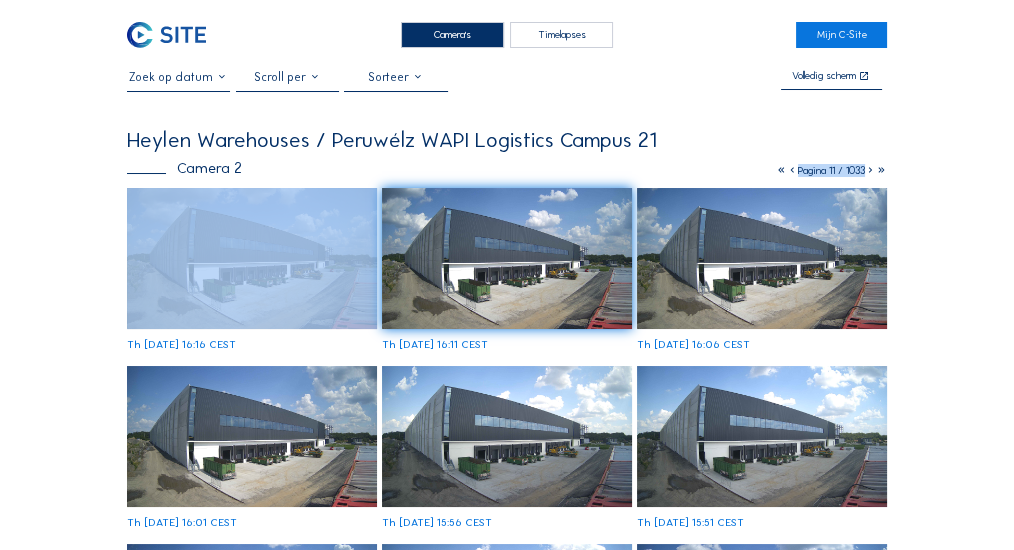 click at bounding box center [870, 170] 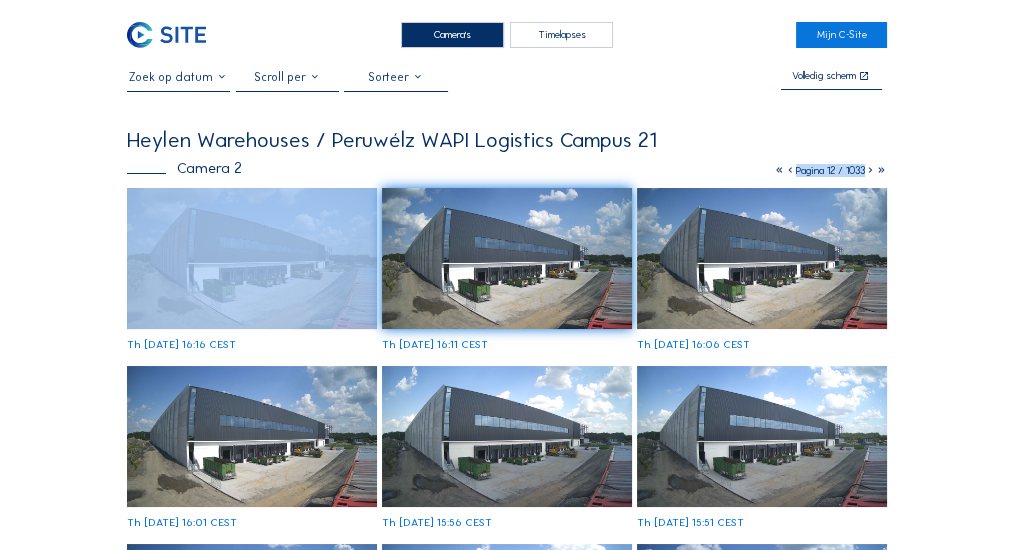 click at bounding box center (870, 170) 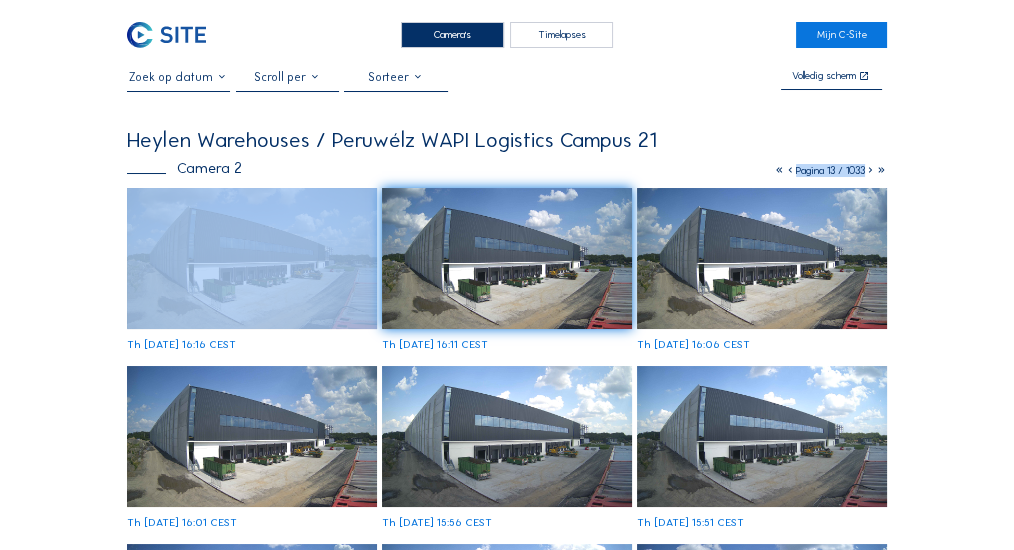 click at bounding box center [870, 170] 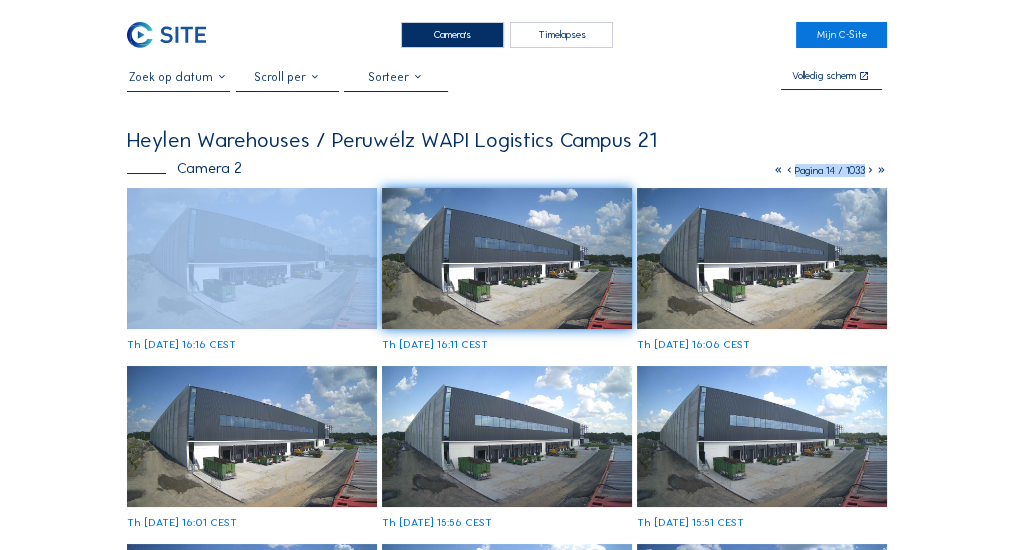 click at bounding box center (870, 170) 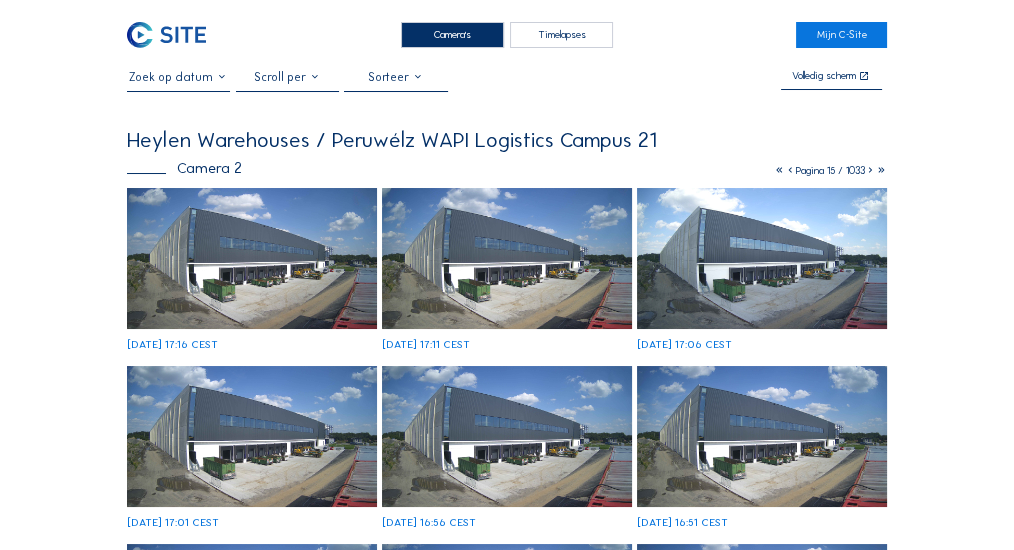 drag, startPoint x: 534, startPoint y: 206, endPoint x: 705, endPoint y: 143, distance: 182.23611 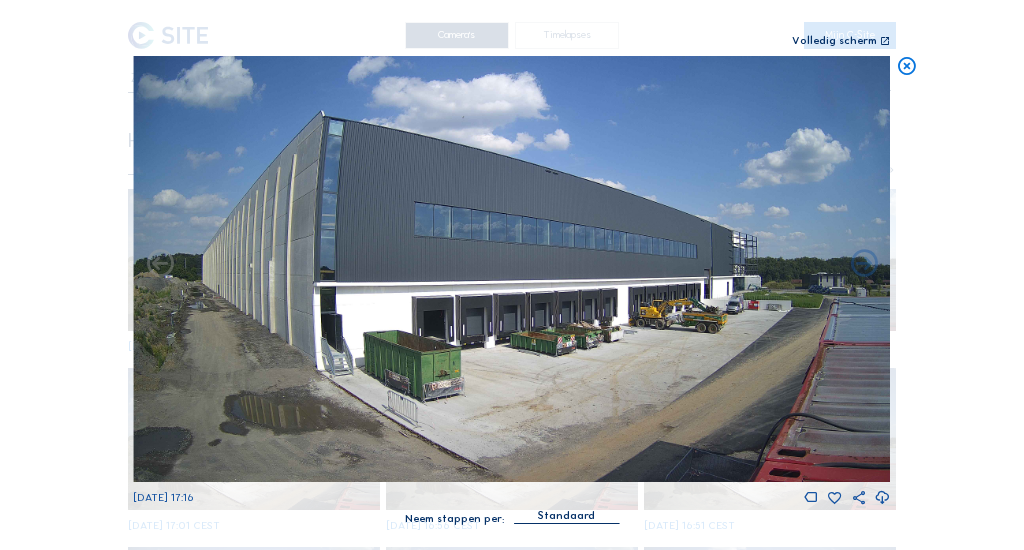 click at bounding box center (160, 264) 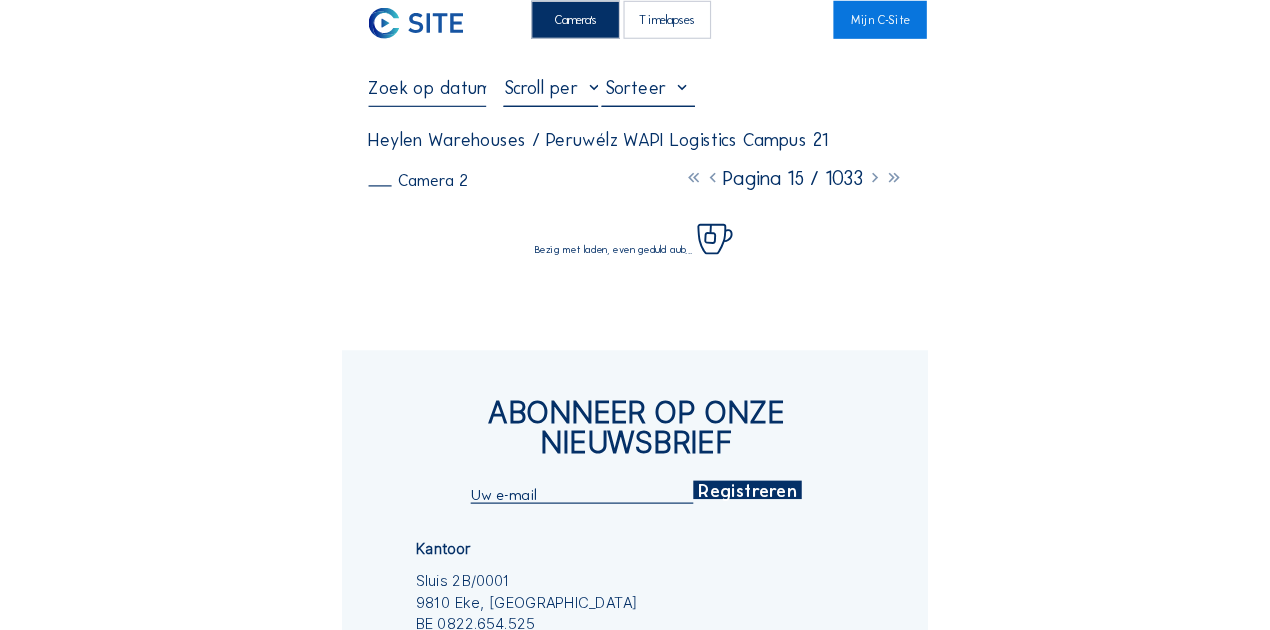 scroll, scrollTop: 4, scrollLeft: 0, axis: vertical 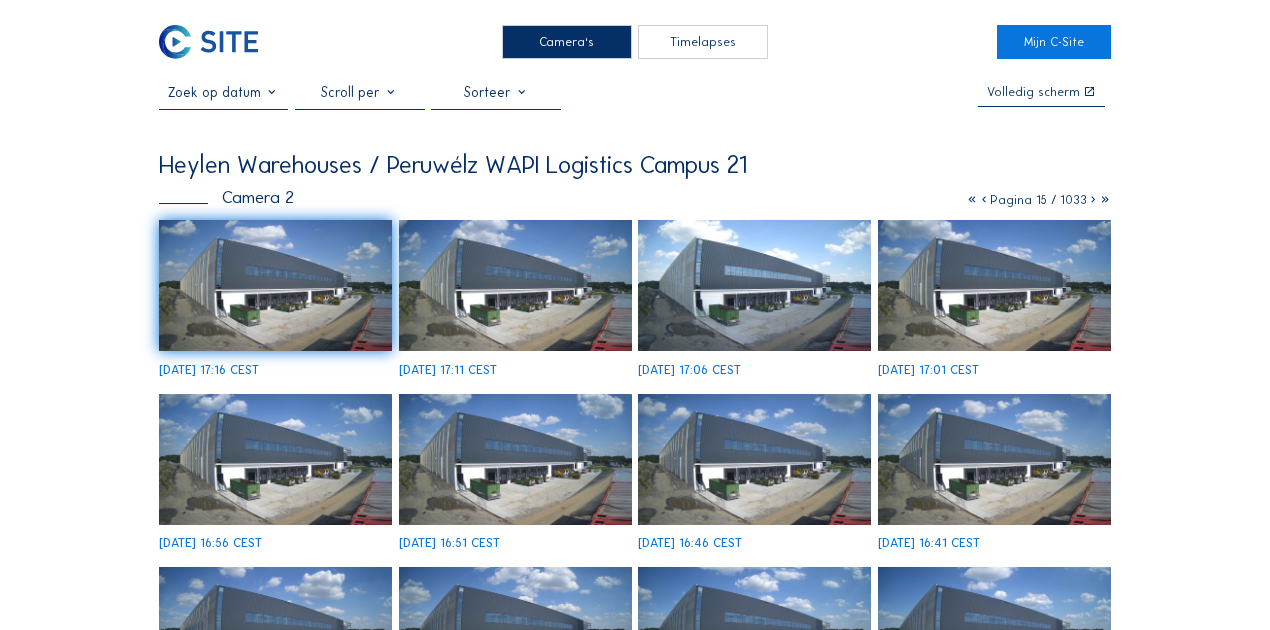 click at bounding box center (984, 199) 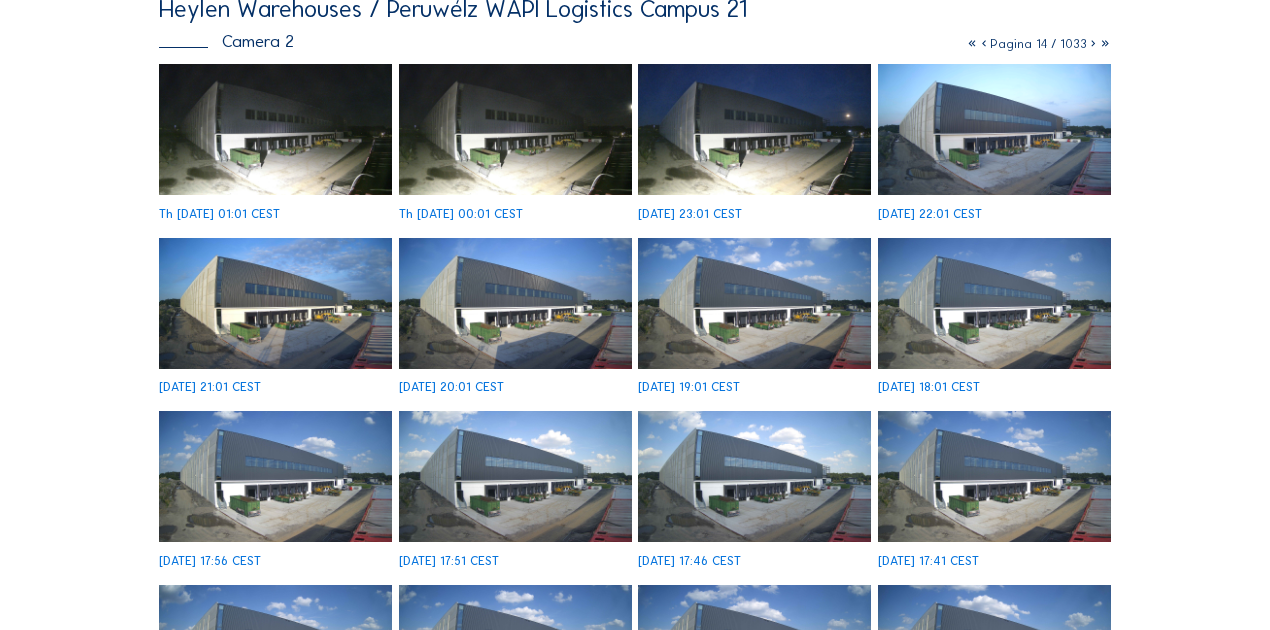 scroll, scrollTop: 137, scrollLeft: 0, axis: vertical 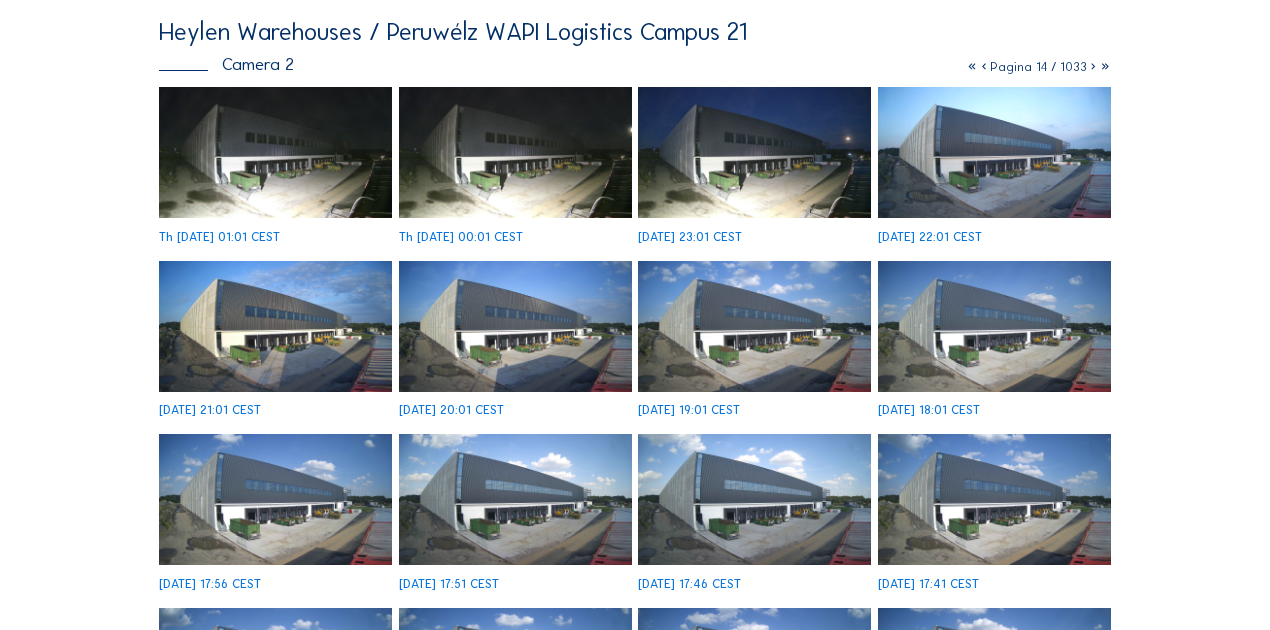 click at bounding box center [515, 152] 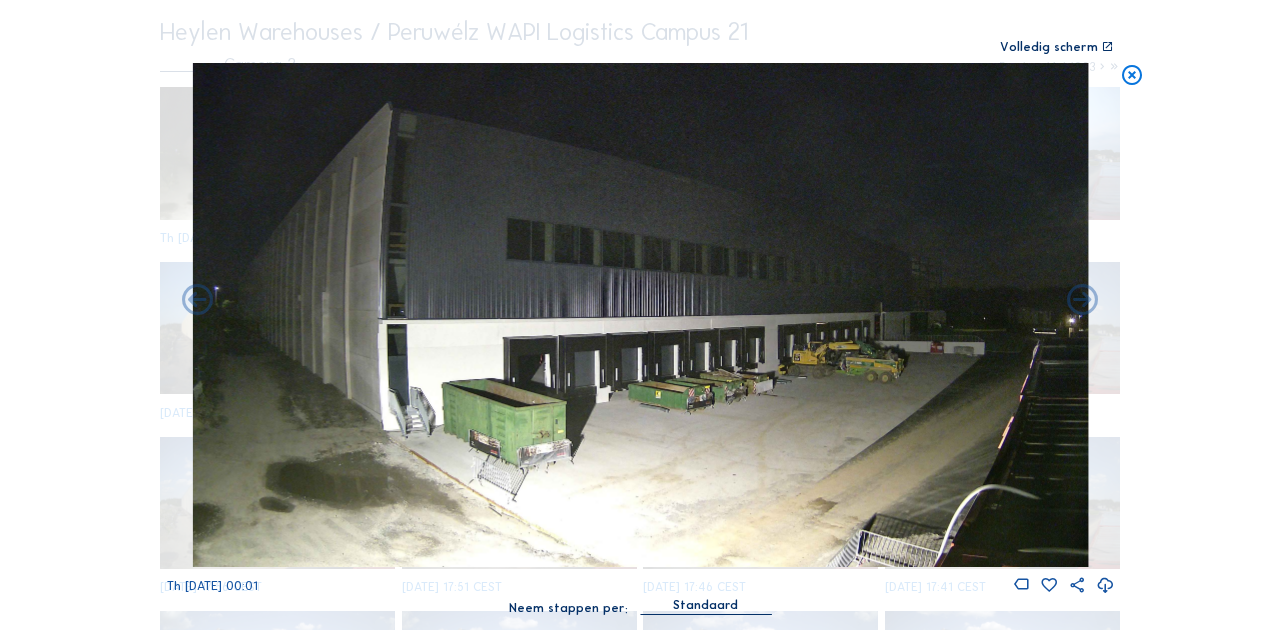 click at bounding box center (1132, 76) 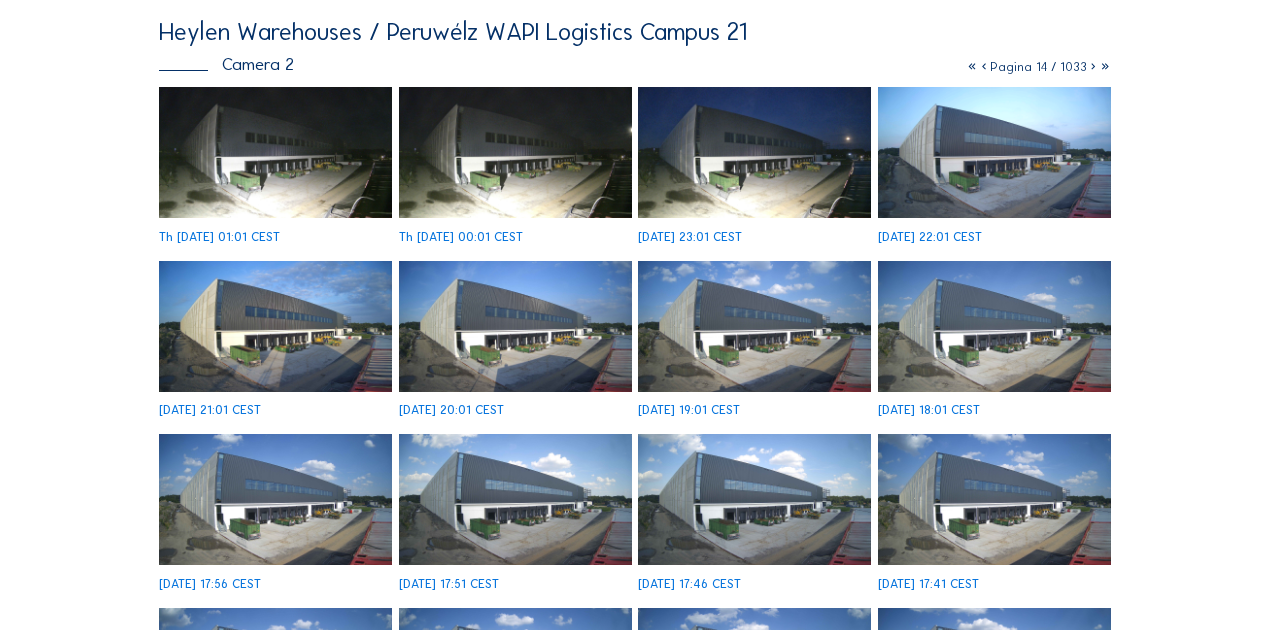 click at bounding box center [984, 66] 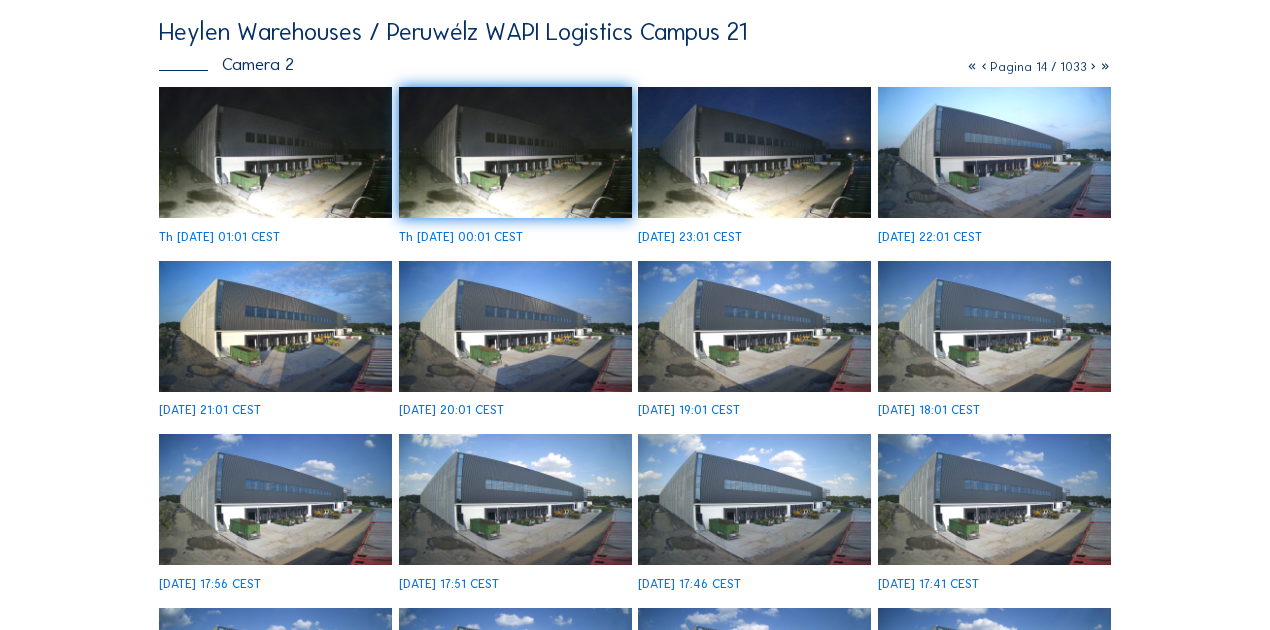 click at bounding box center (275, 326) 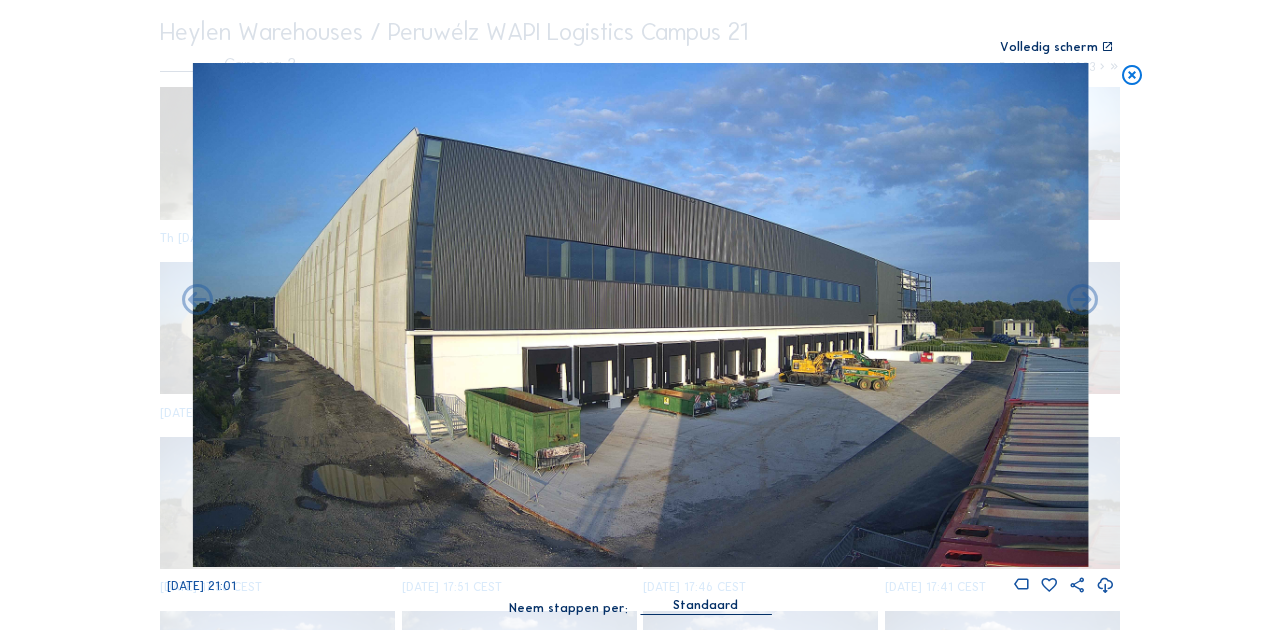 click at bounding box center [1132, 76] 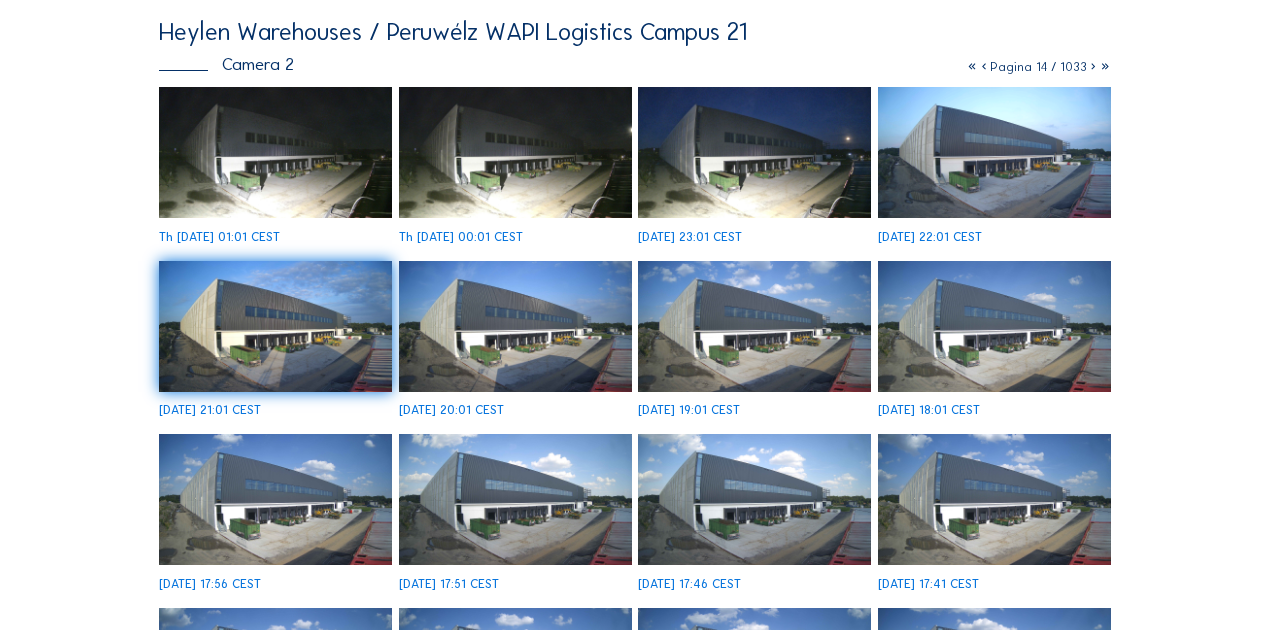 click at bounding box center (984, 66) 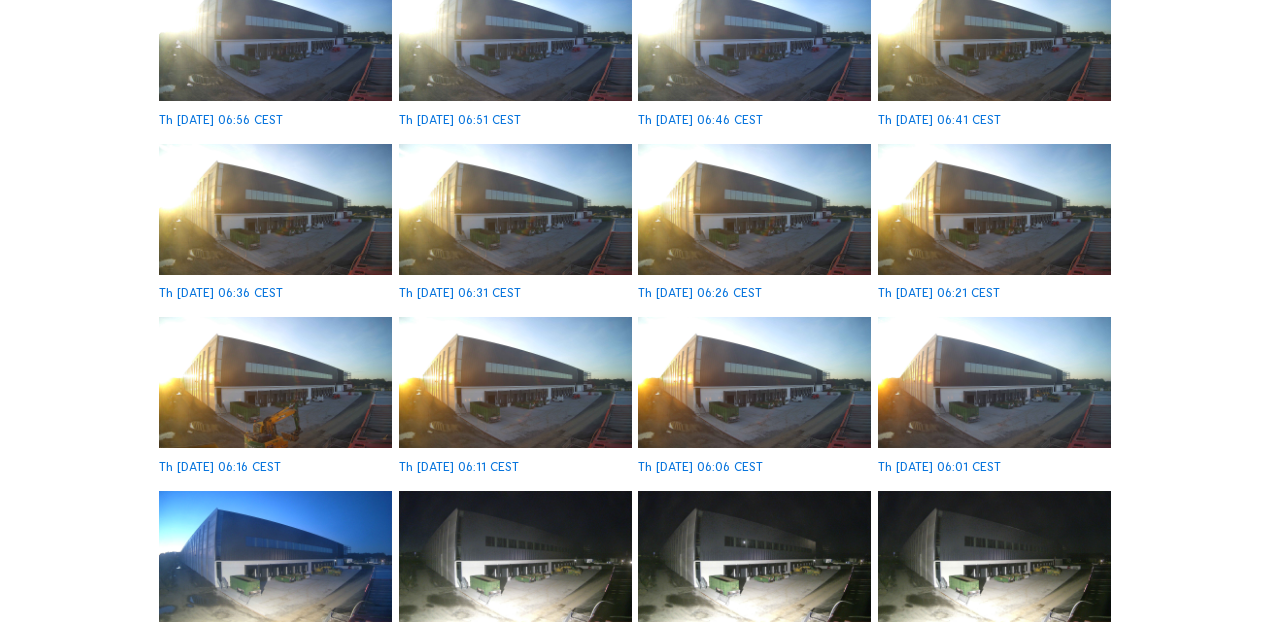 scroll, scrollTop: 470, scrollLeft: 0, axis: vertical 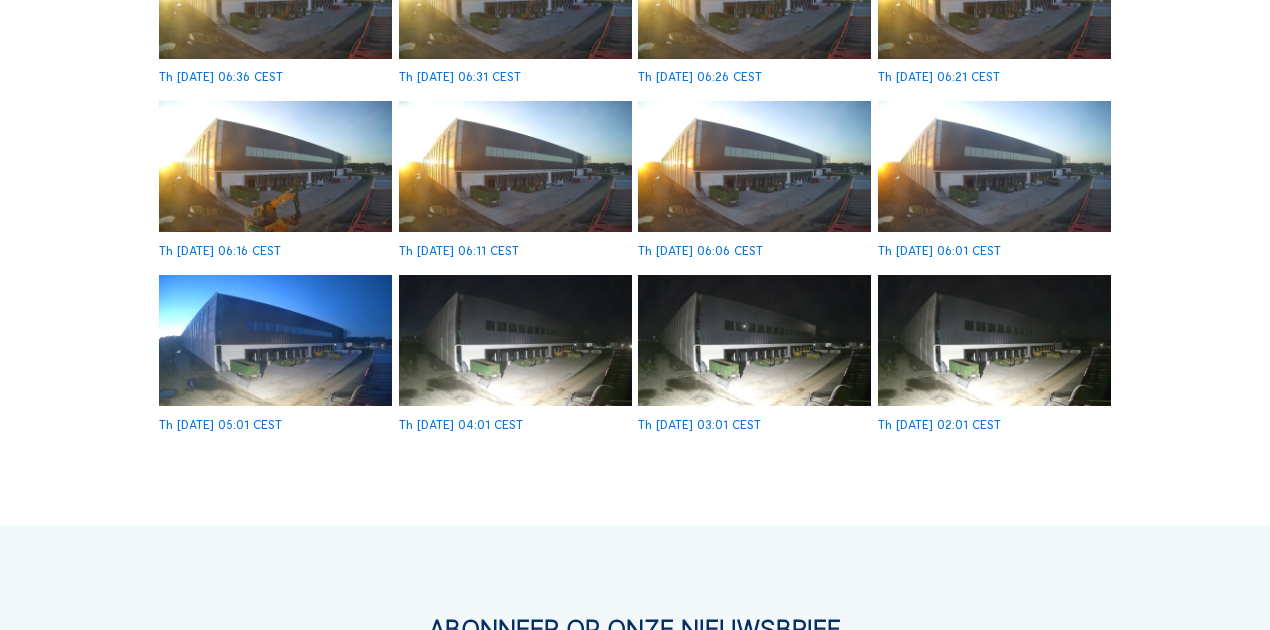 click at bounding box center (754, 340) 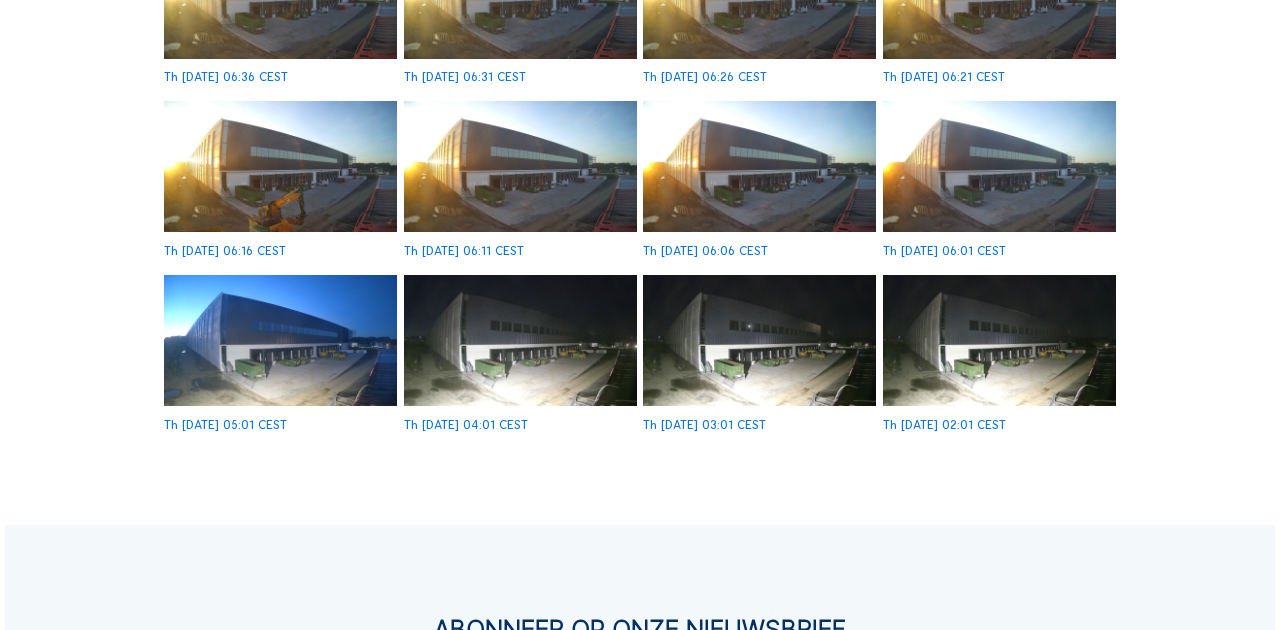 scroll, scrollTop: 472, scrollLeft: 0, axis: vertical 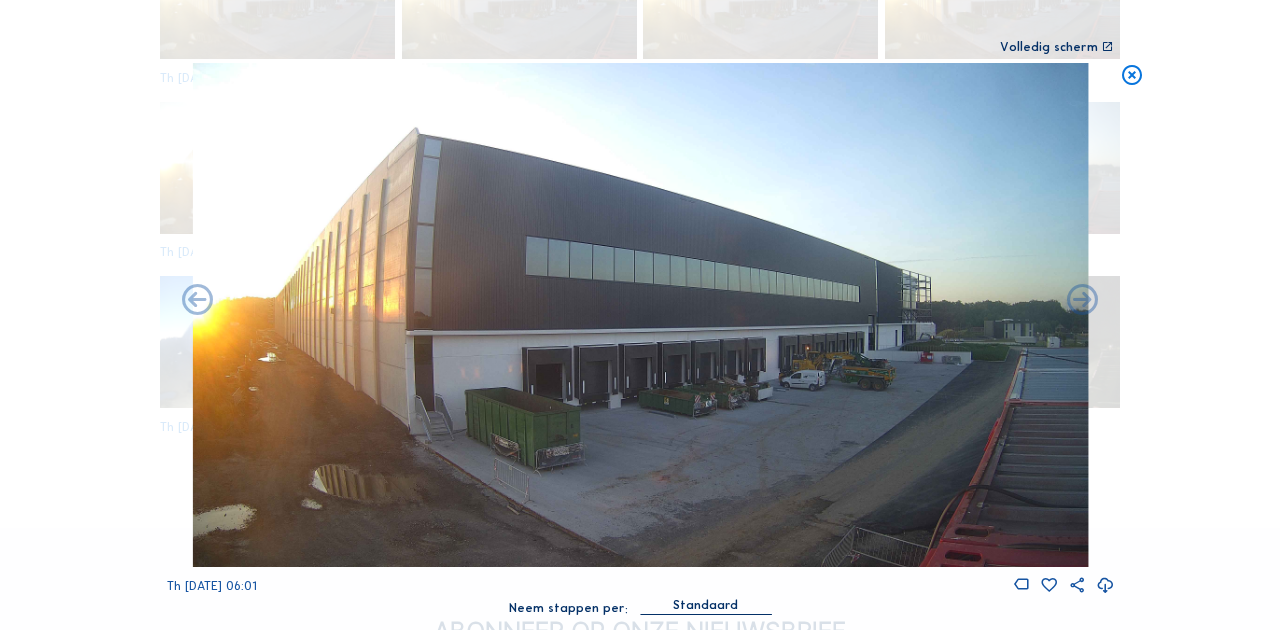 drag, startPoint x: 1138, startPoint y: 75, endPoint x: 1082, endPoint y: 114, distance: 68.24222 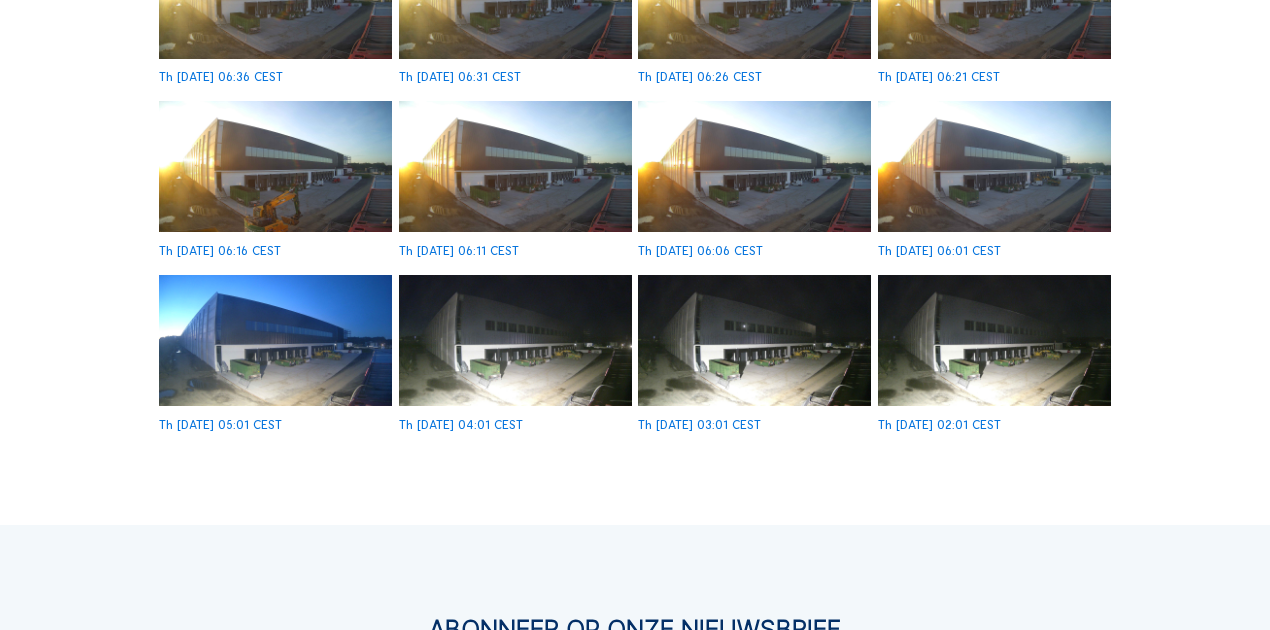 click at bounding box center [515, 166] 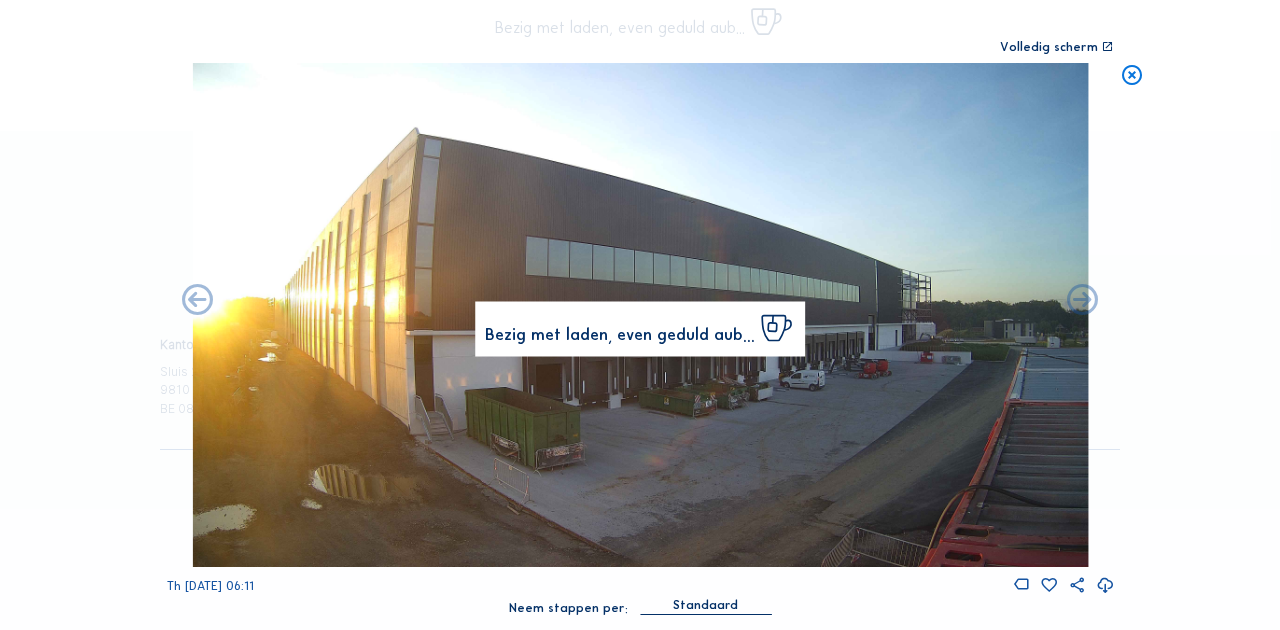 scroll, scrollTop: 230, scrollLeft: 0, axis: vertical 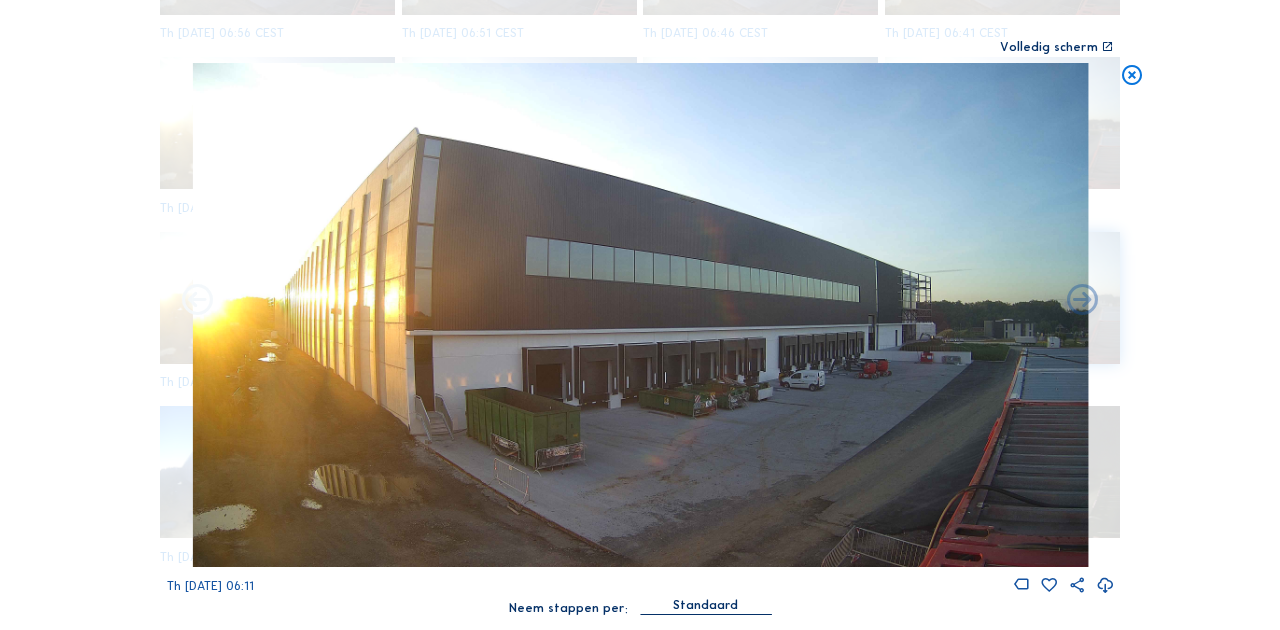 click at bounding box center [197, 301] 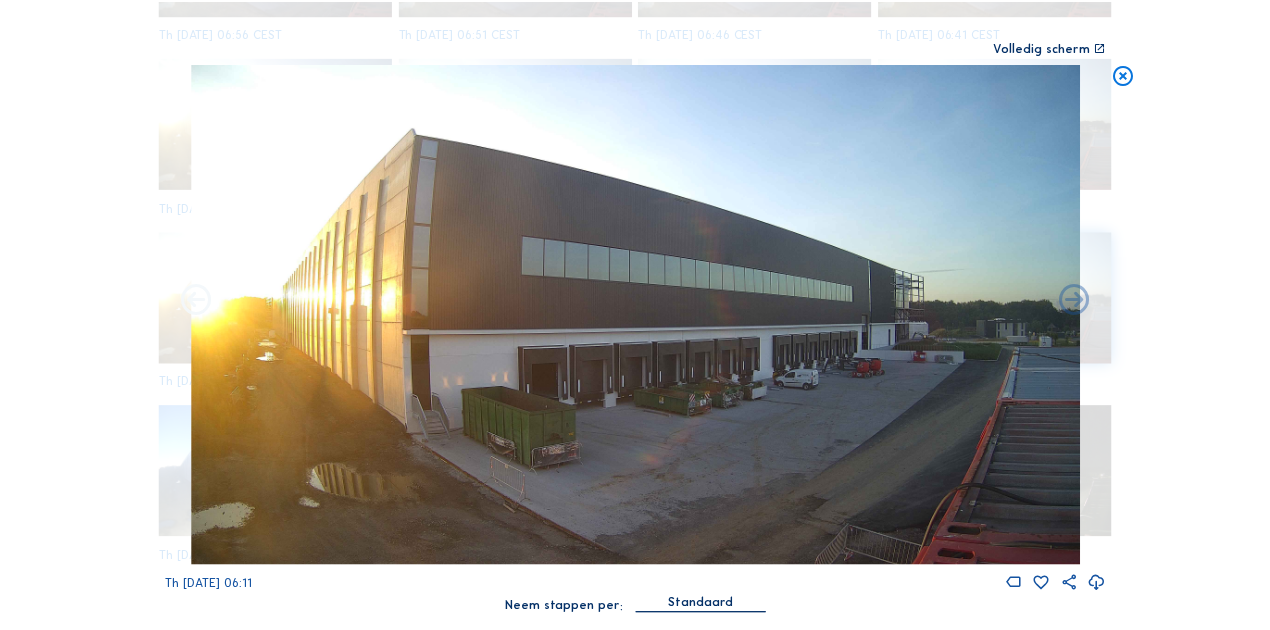 scroll, scrollTop: 472, scrollLeft: 0, axis: vertical 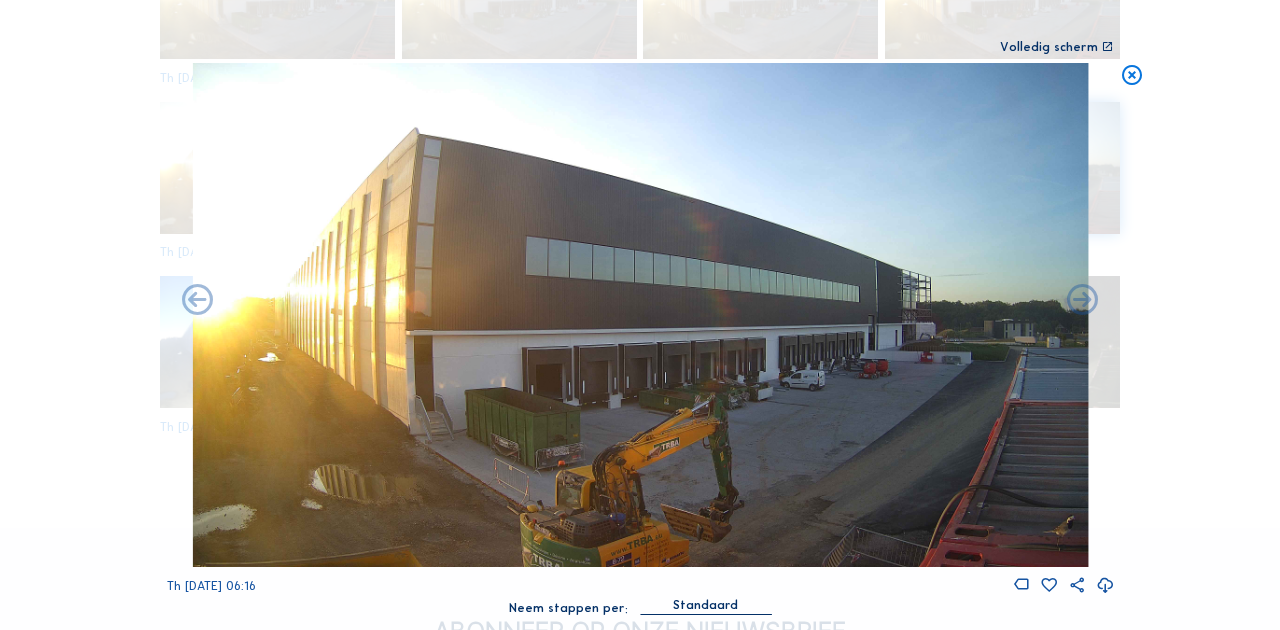 click at bounding box center (197, 301) 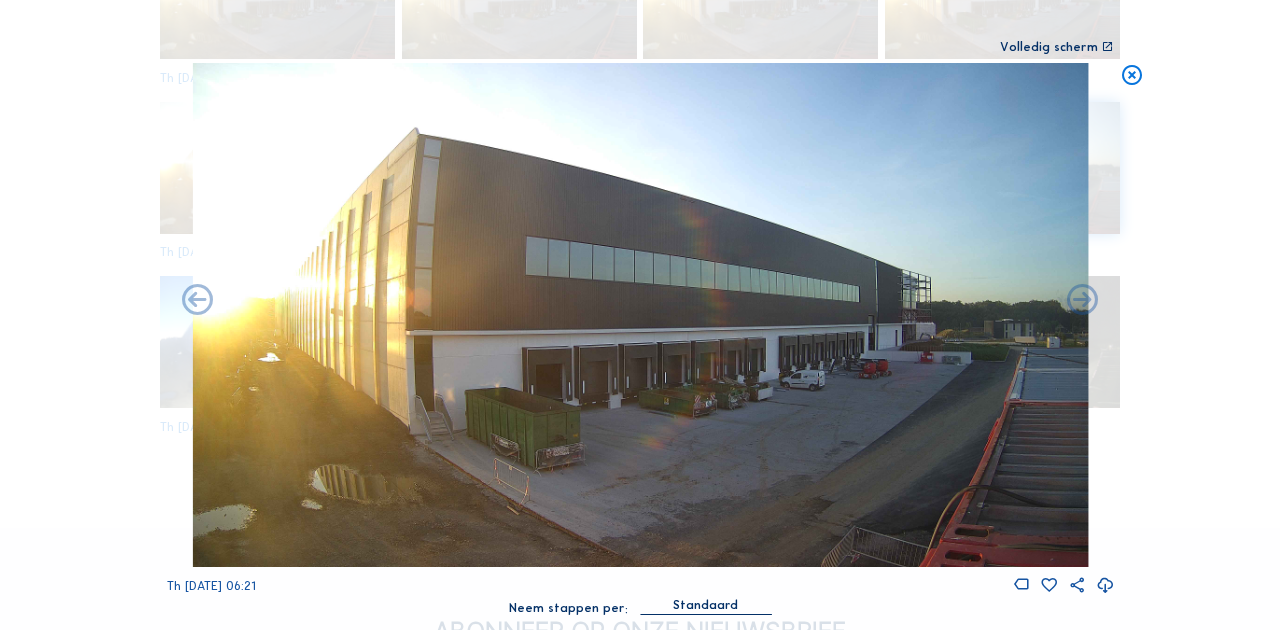 click at bounding box center (197, 301) 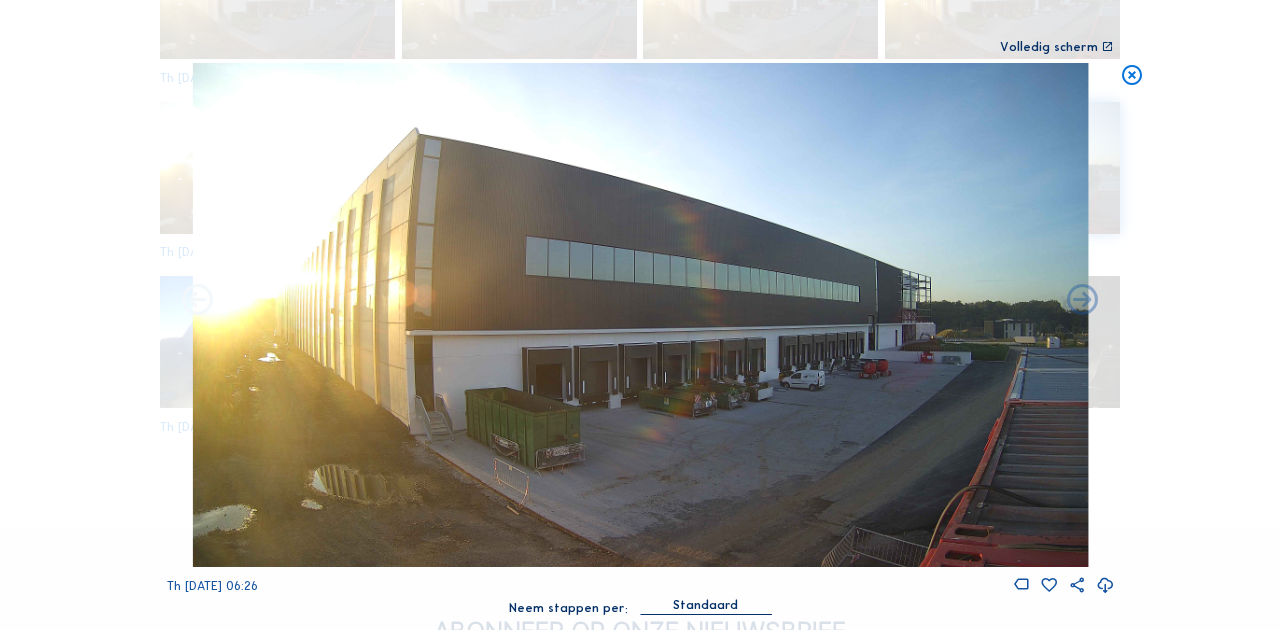 click at bounding box center (197, 301) 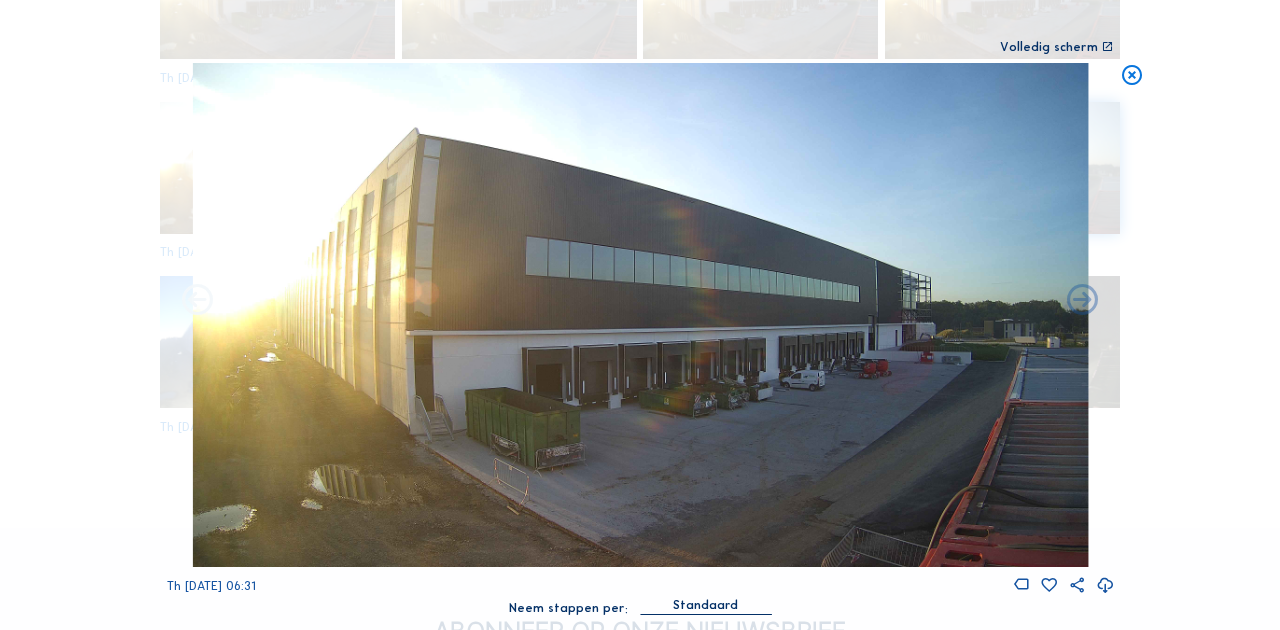 click at bounding box center (197, 301) 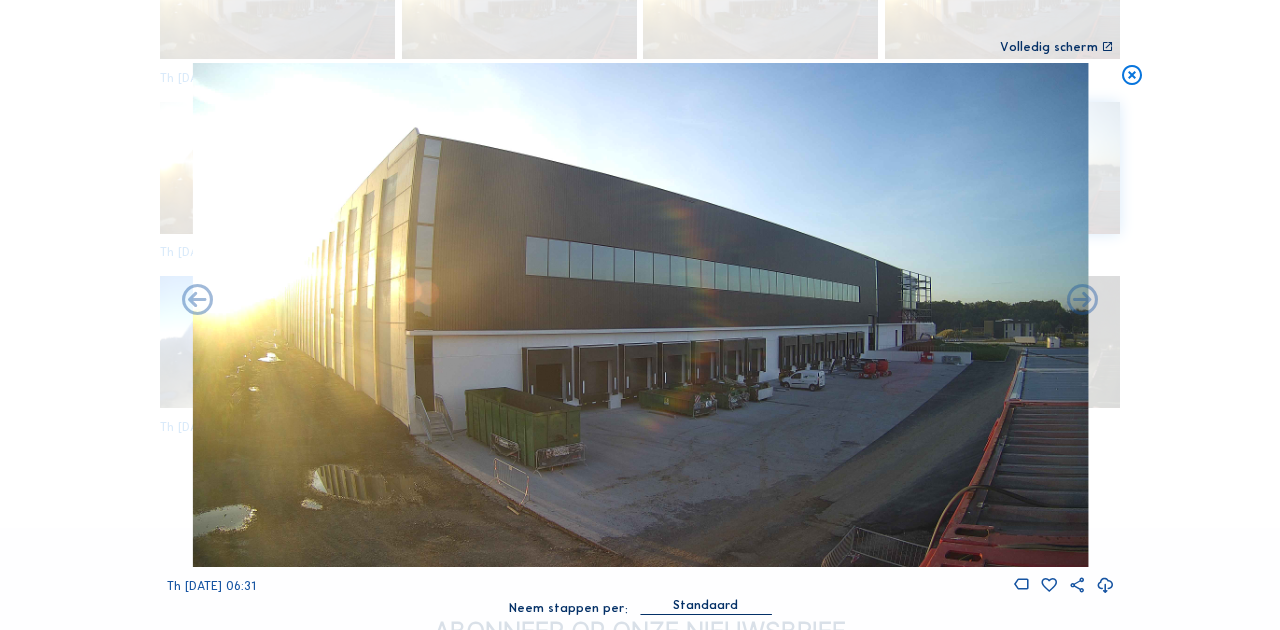 click at bounding box center [1132, 76] 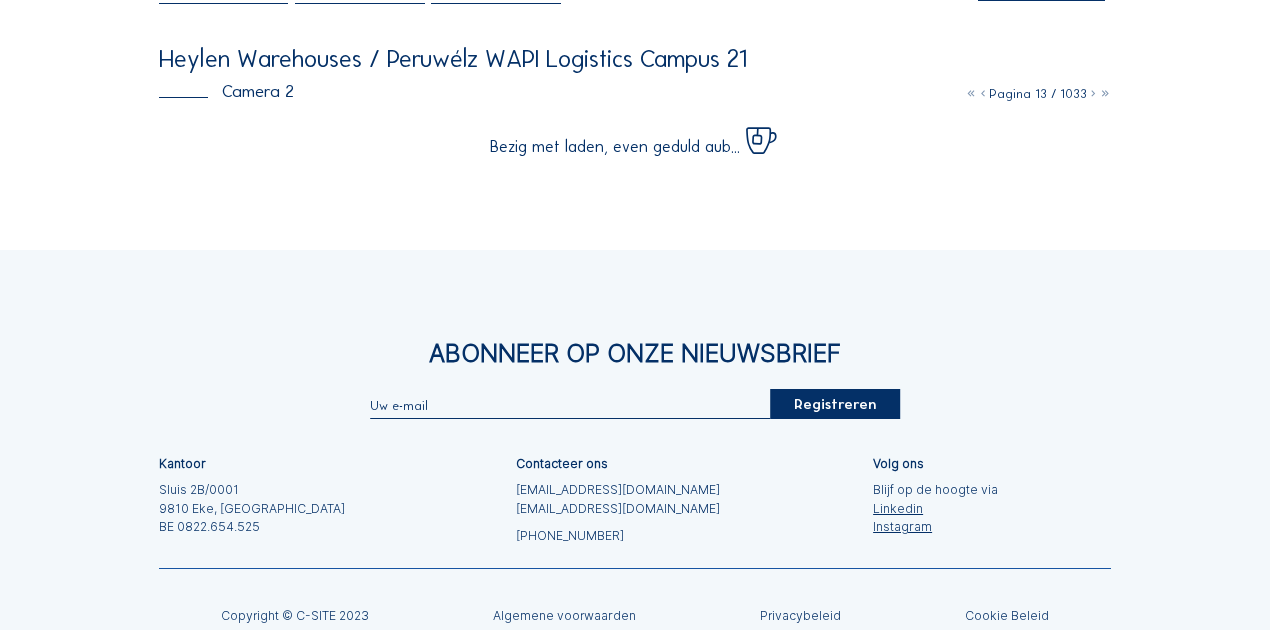 scroll, scrollTop: 30, scrollLeft: 0, axis: vertical 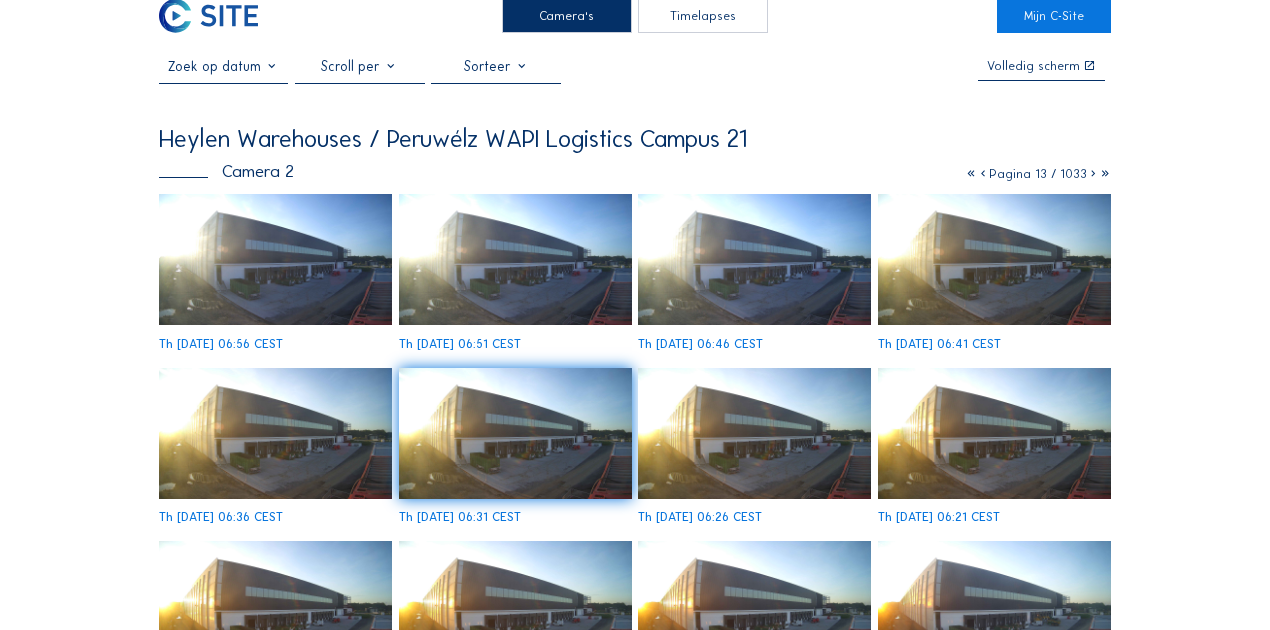click at bounding box center [515, 259] 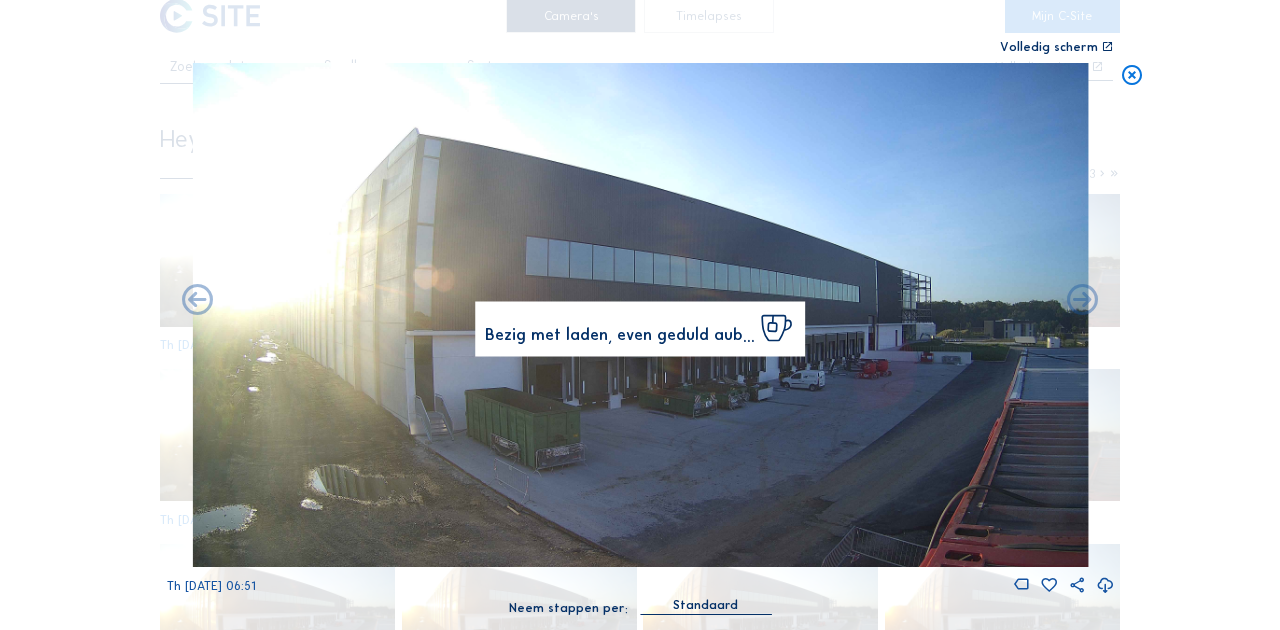 click at bounding box center [1132, 76] 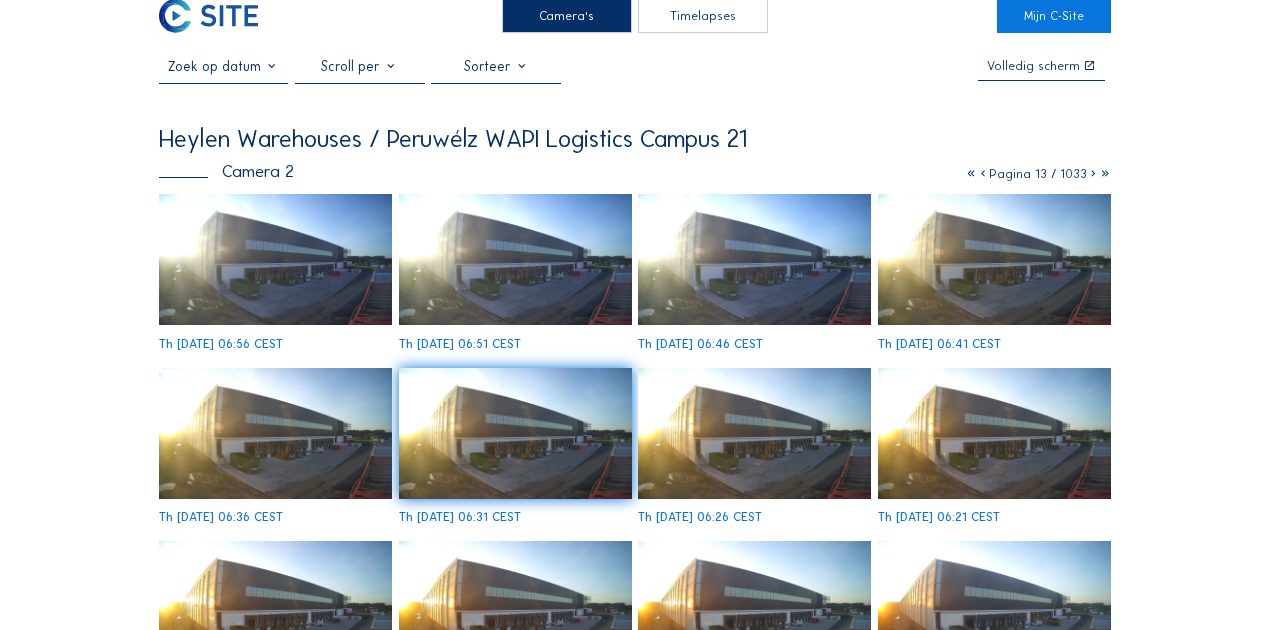 click at bounding box center (983, 173) 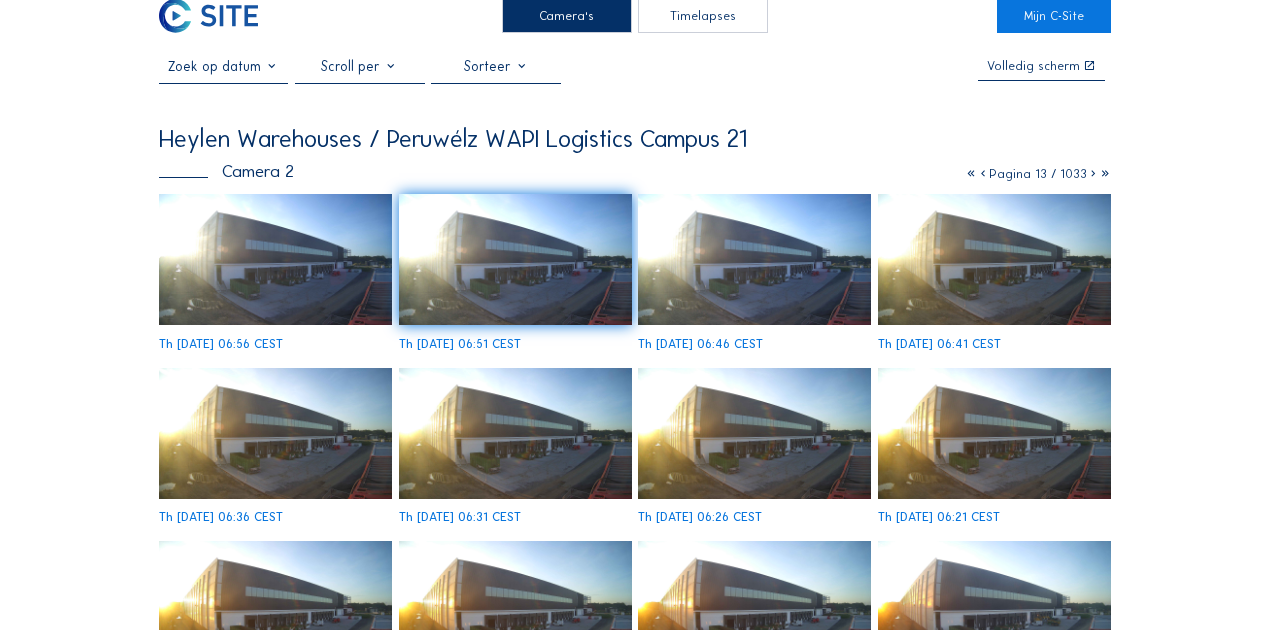 click at bounding box center (275, 259) 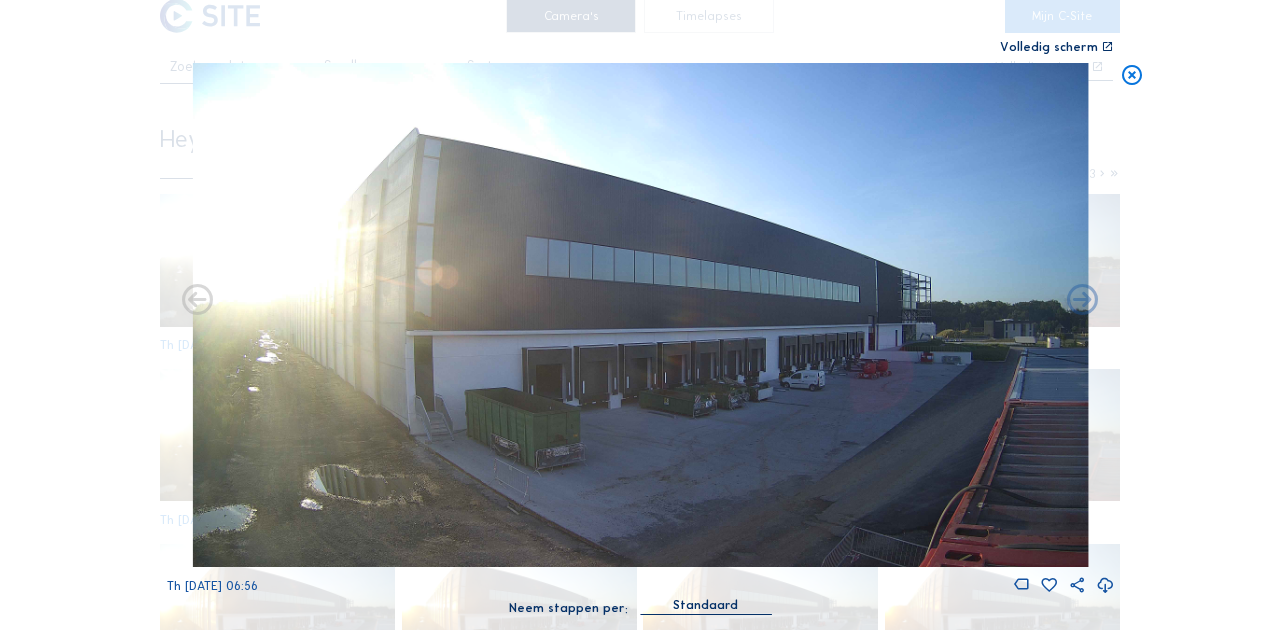 click at bounding box center [1132, 76] 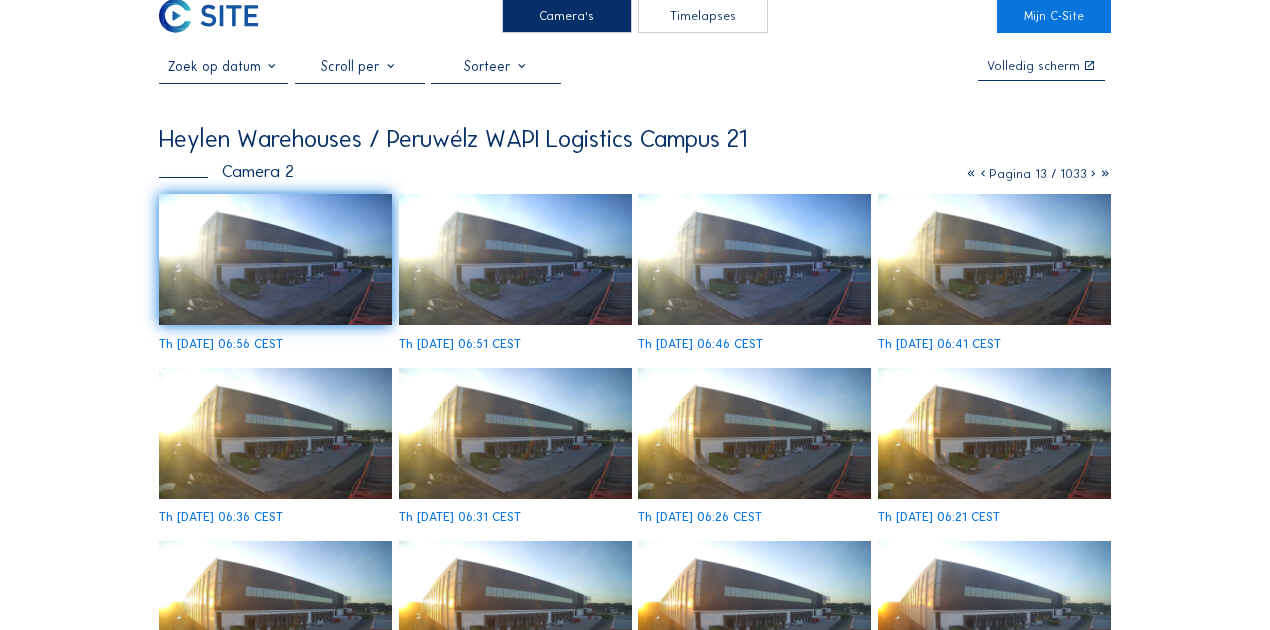 click at bounding box center [983, 173] 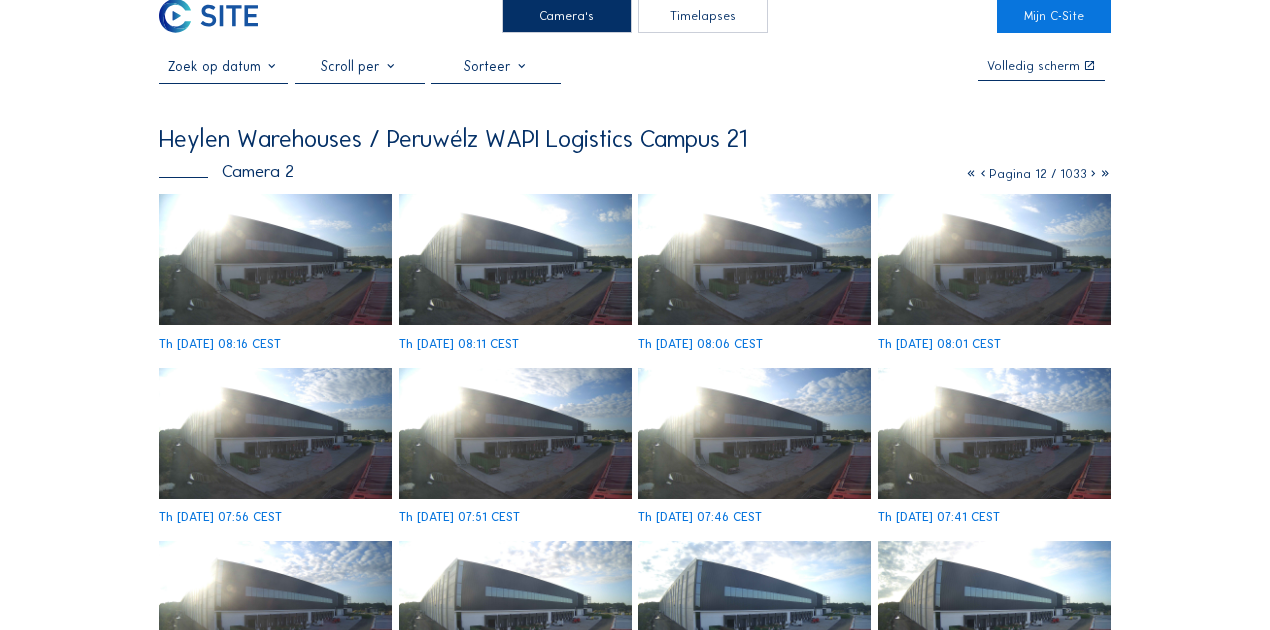 click at bounding box center (275, 259) 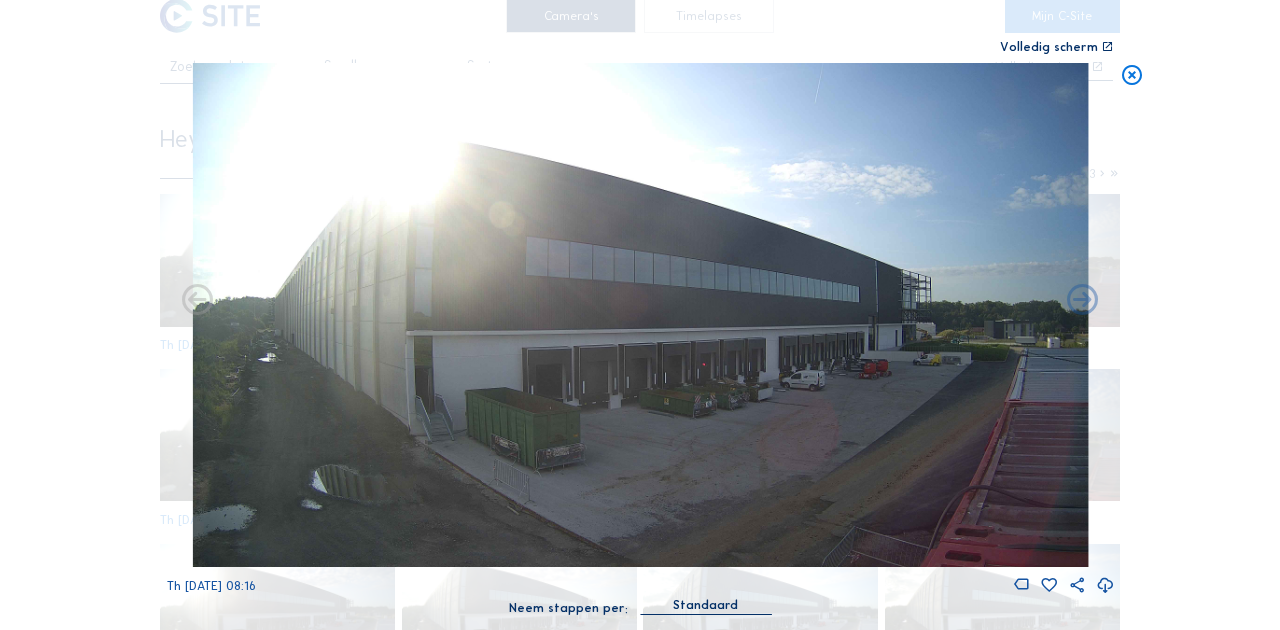 click at bounding box center (1132, 76) 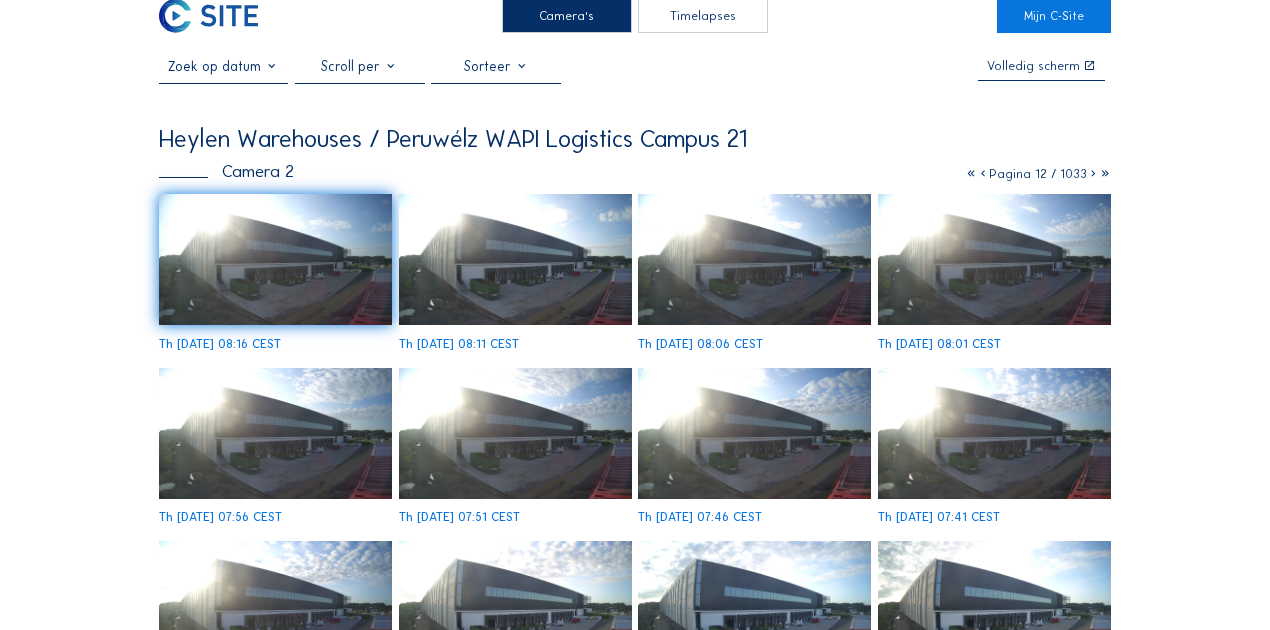 click at bounding box center (983, 173) 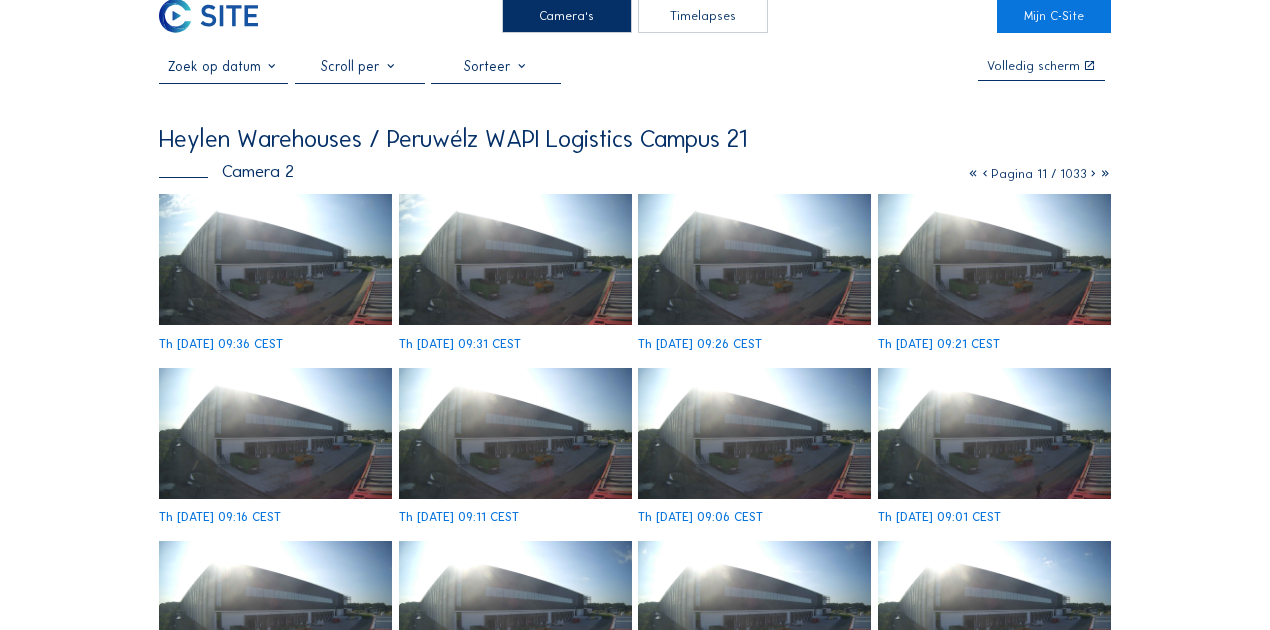click at bounding box center [275, 259] 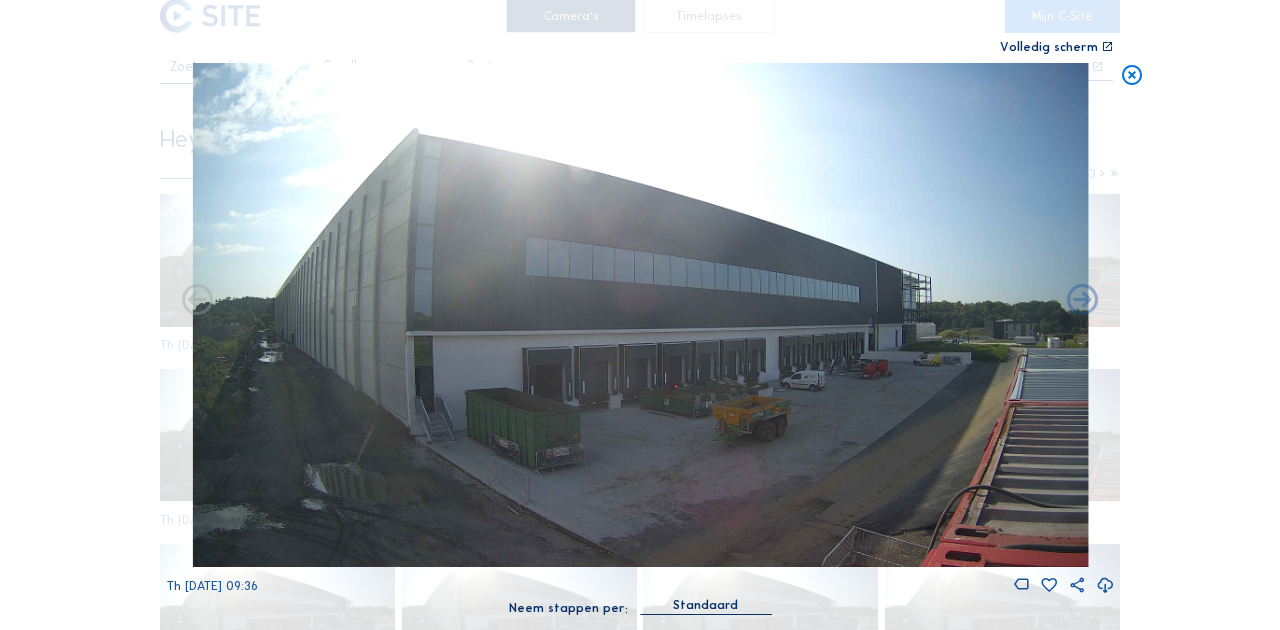 click at bounding box center [1132, 76] 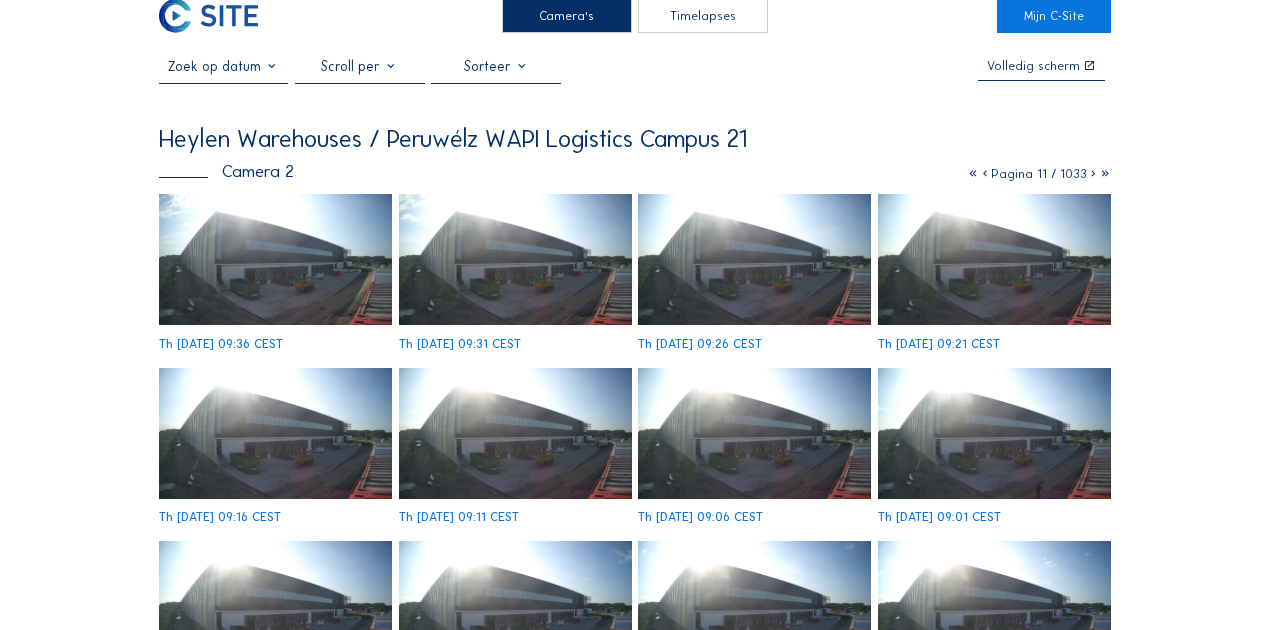 click at bounding box center [985, 173] 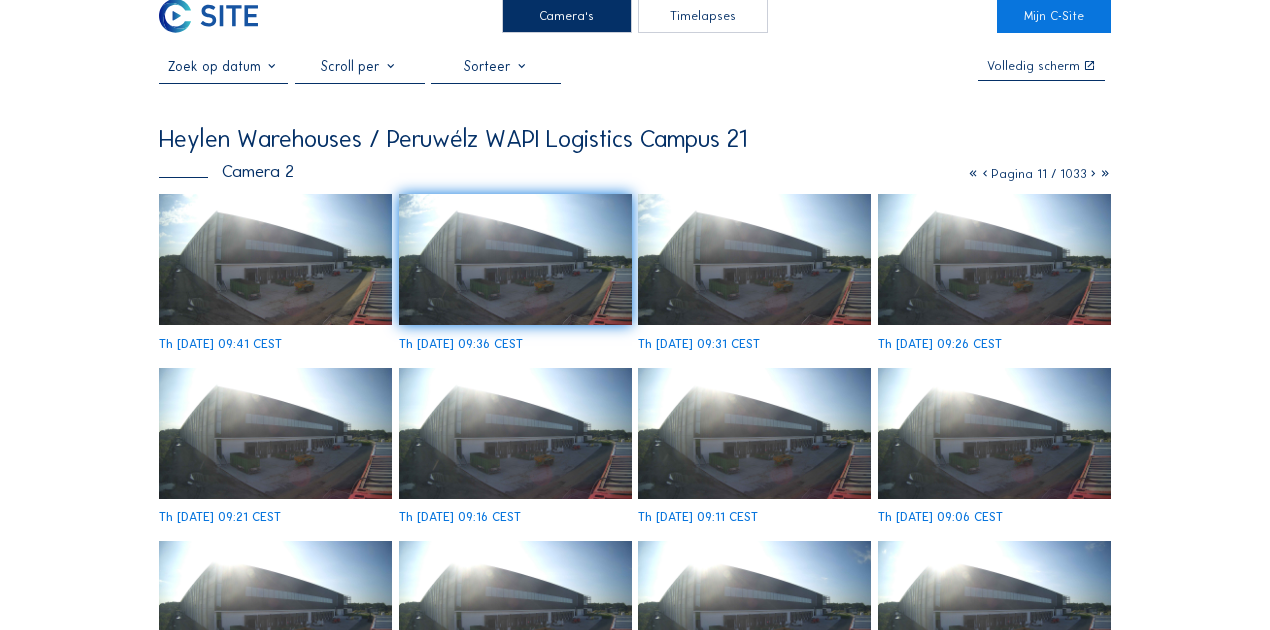 click at bounding box center [985, 173] 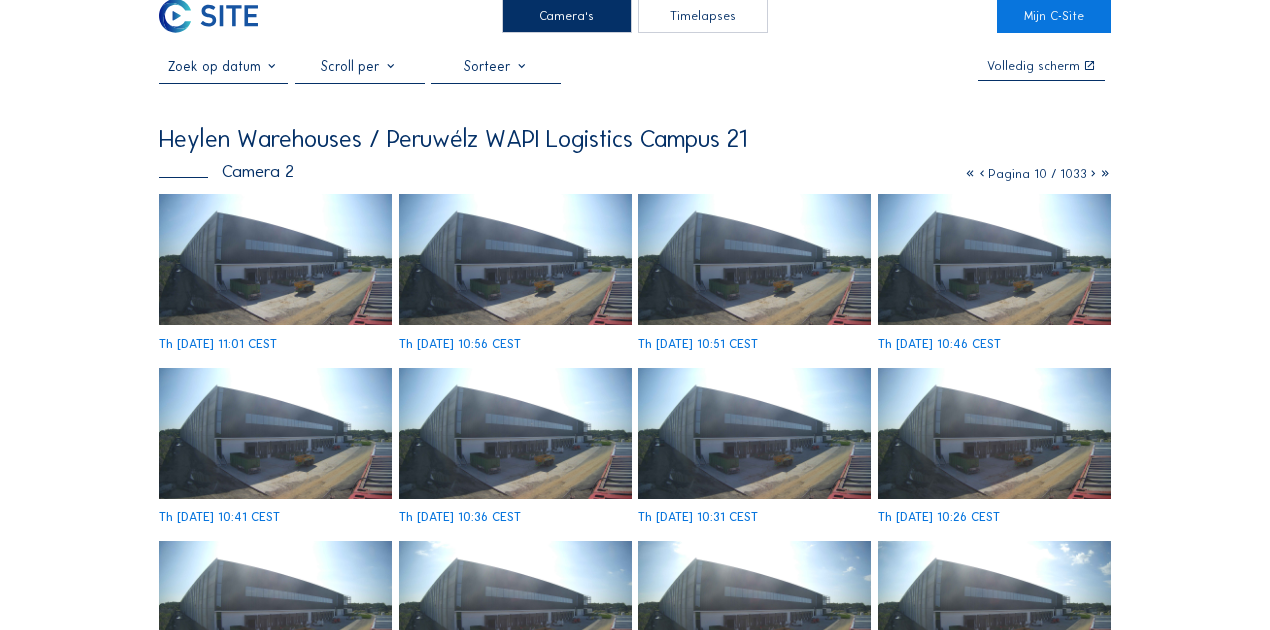 click at bounding box center [275, 259] 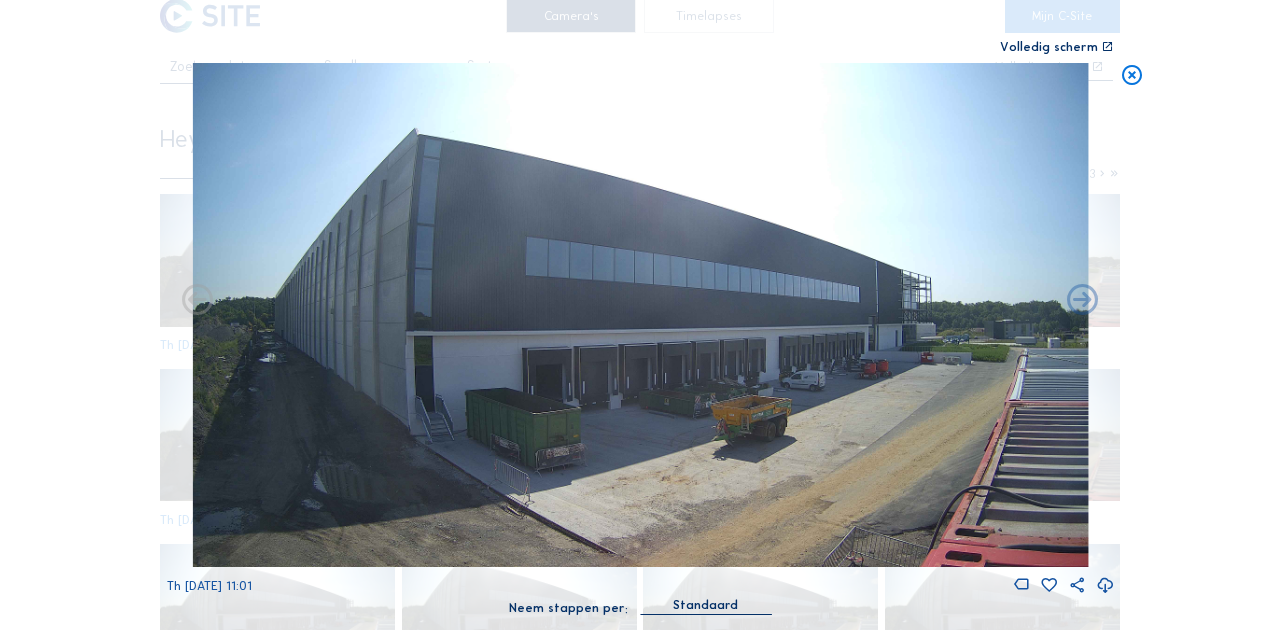 click at bounding box center [1132, 76] 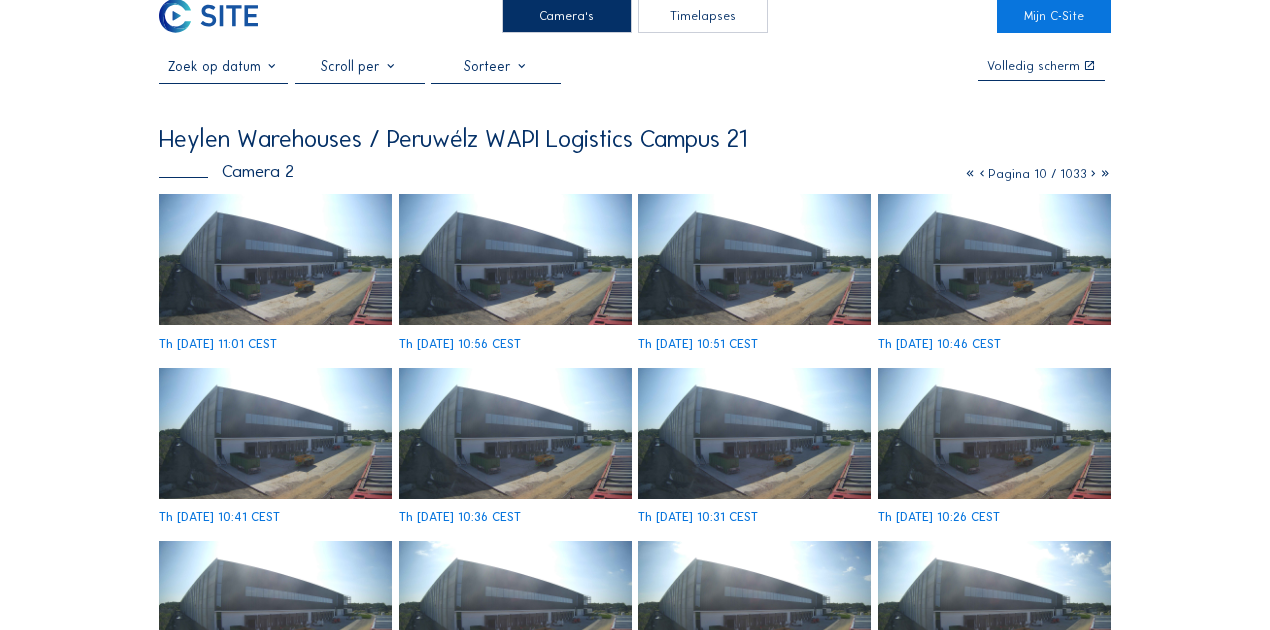 click at bounding box center (982, 173) 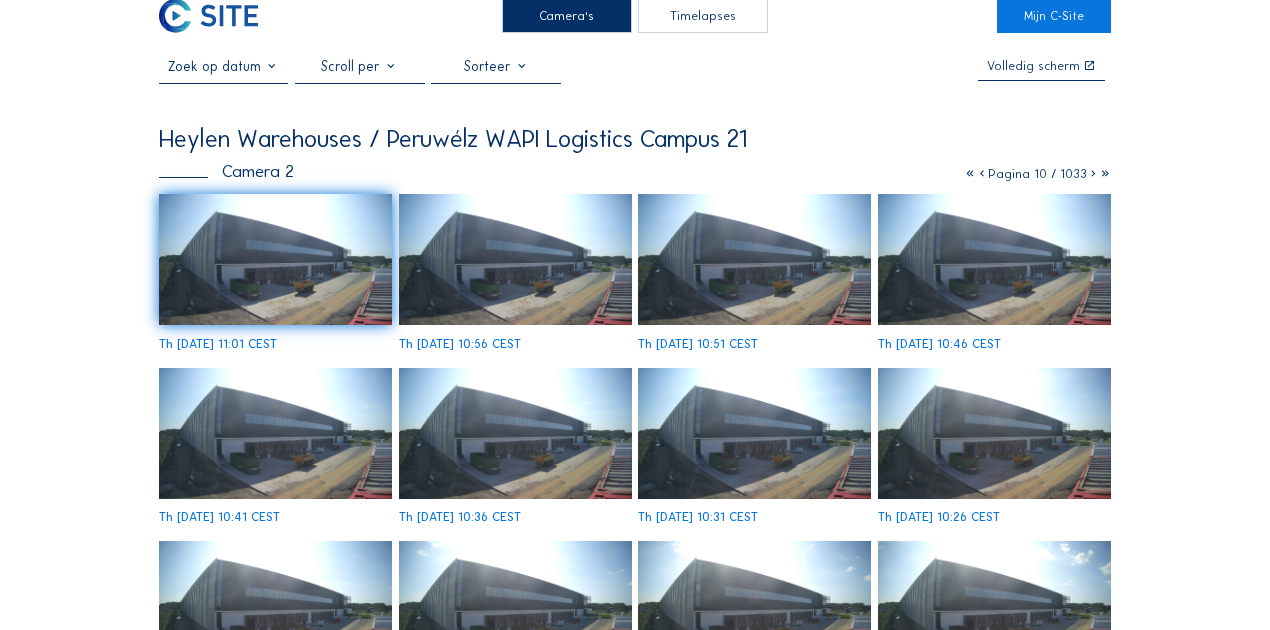 click at bounding box center (982, 173) 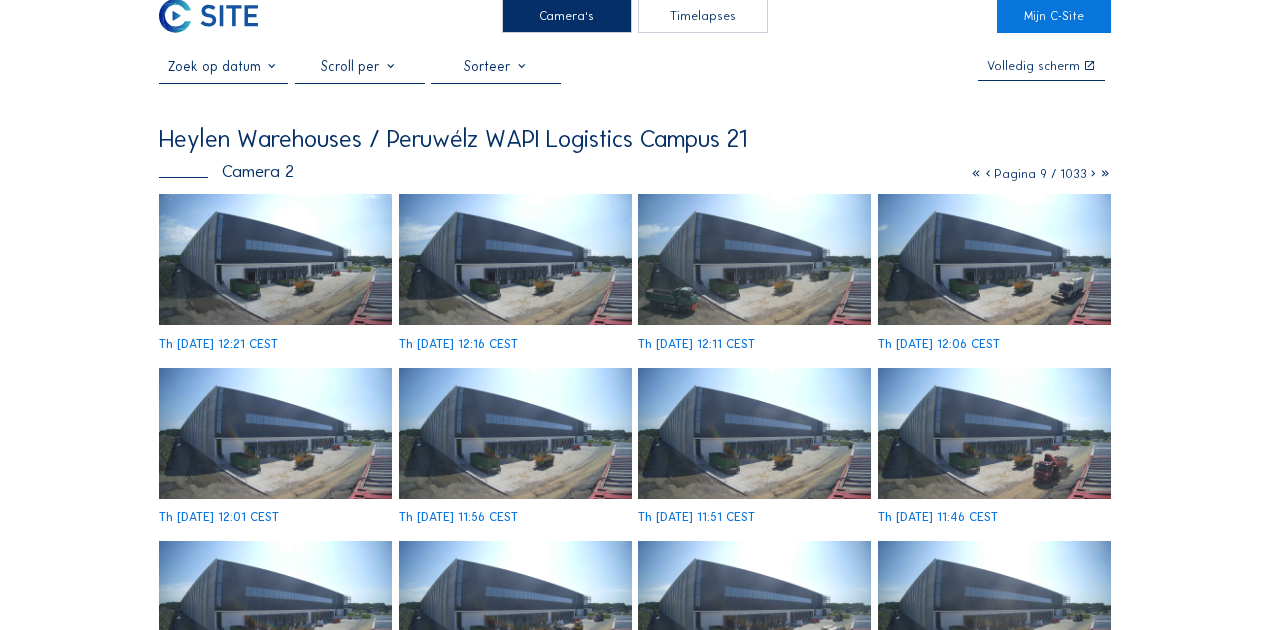 click at bounding box center (988, 173) 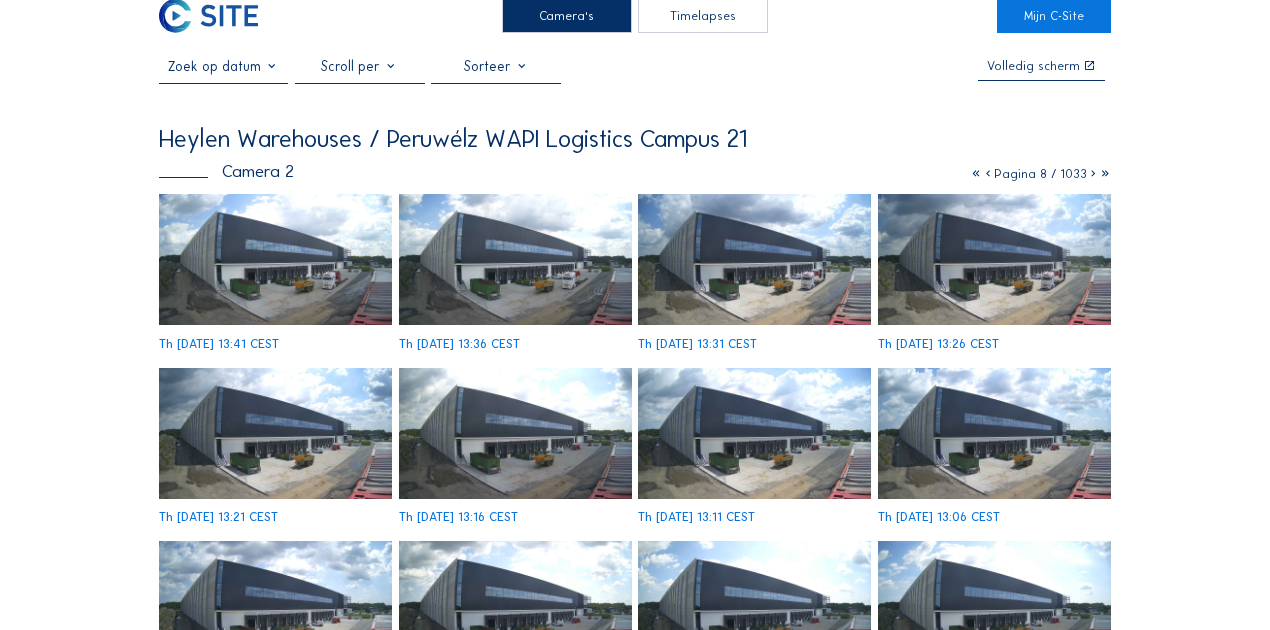 click at bounding box center [988, 173] 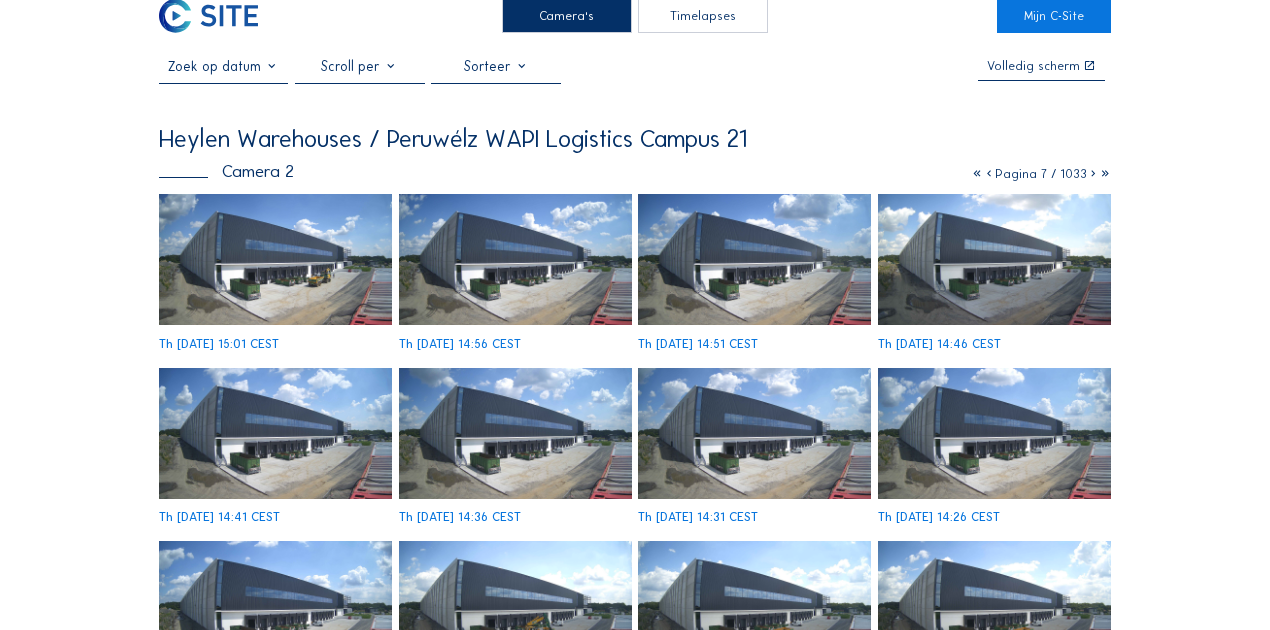 click at bounding box center [275, 259] 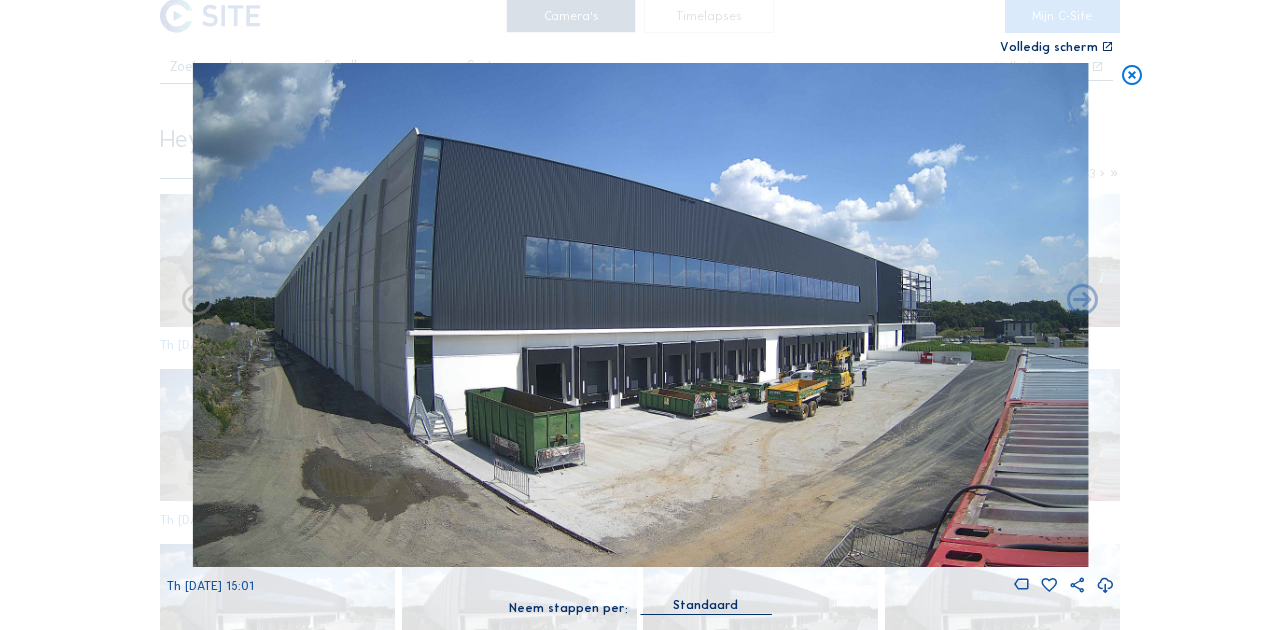 click at bounding box center (1132, 76) 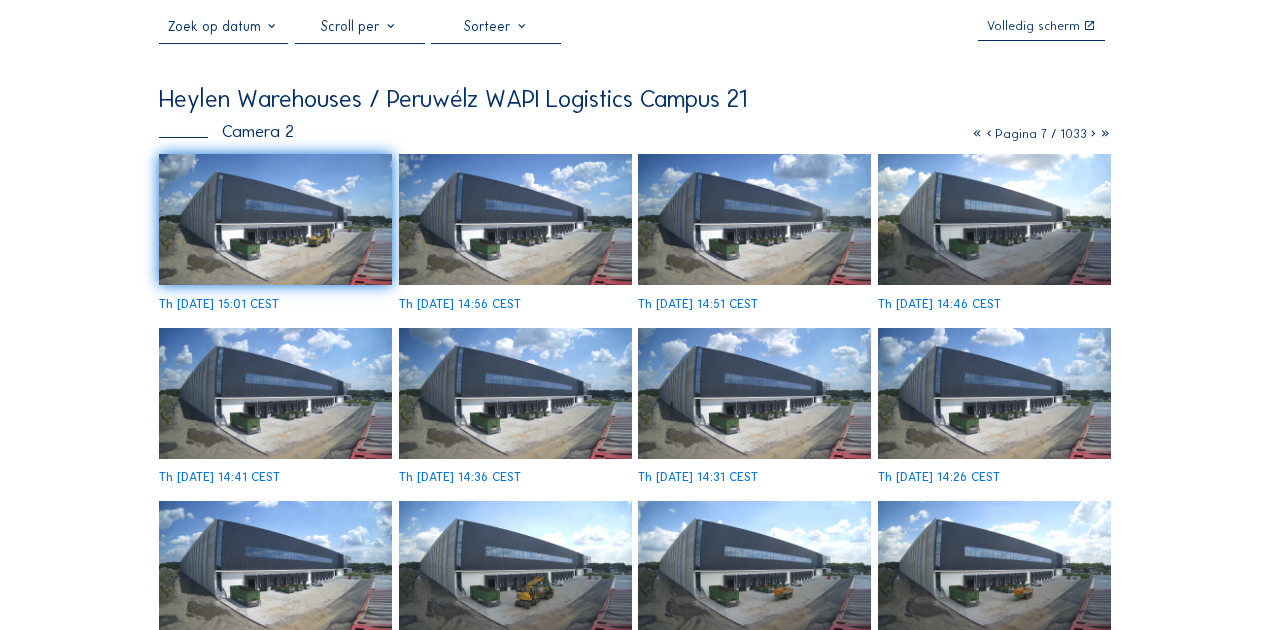 scroll, scrollTop: 0, scrollLeft: 0, axis: both 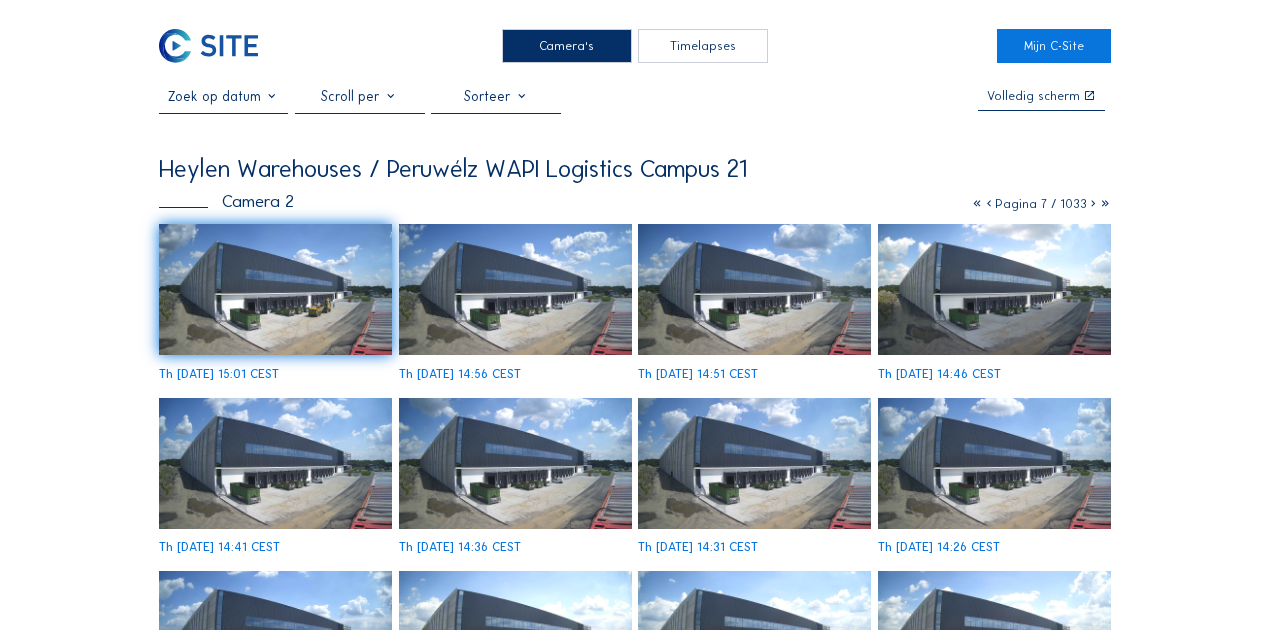 click at bounding box center (1093, 203) 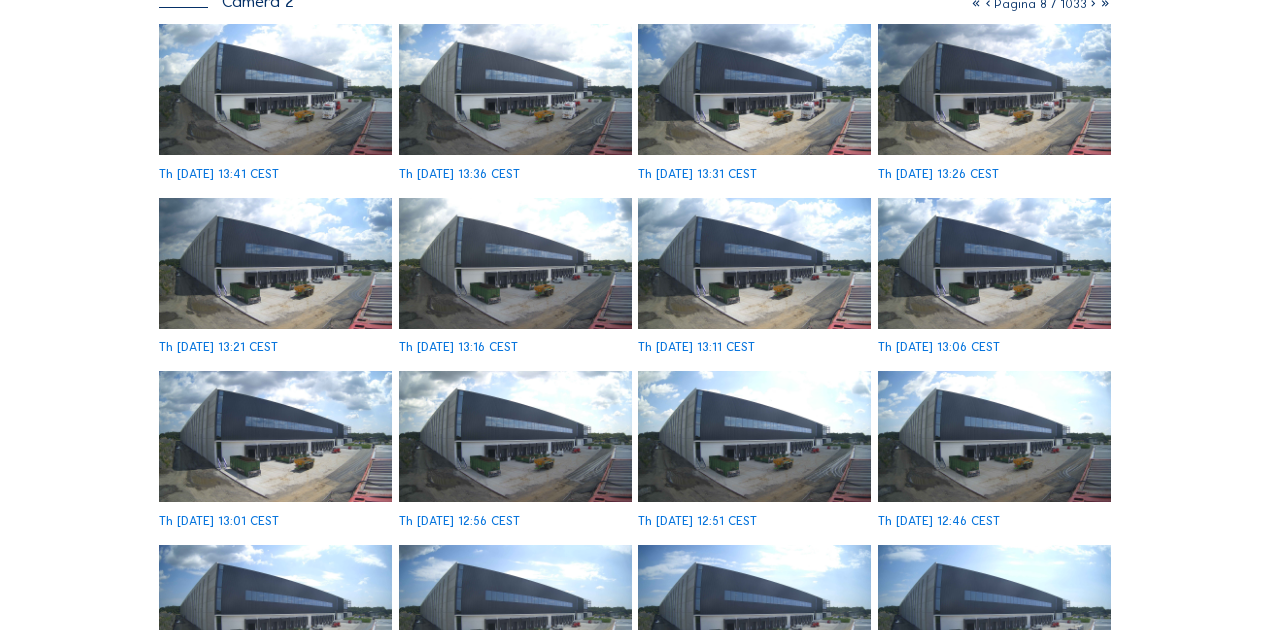 scroll, scrollTop: 466, scrollLeft: 0, axis: vertical 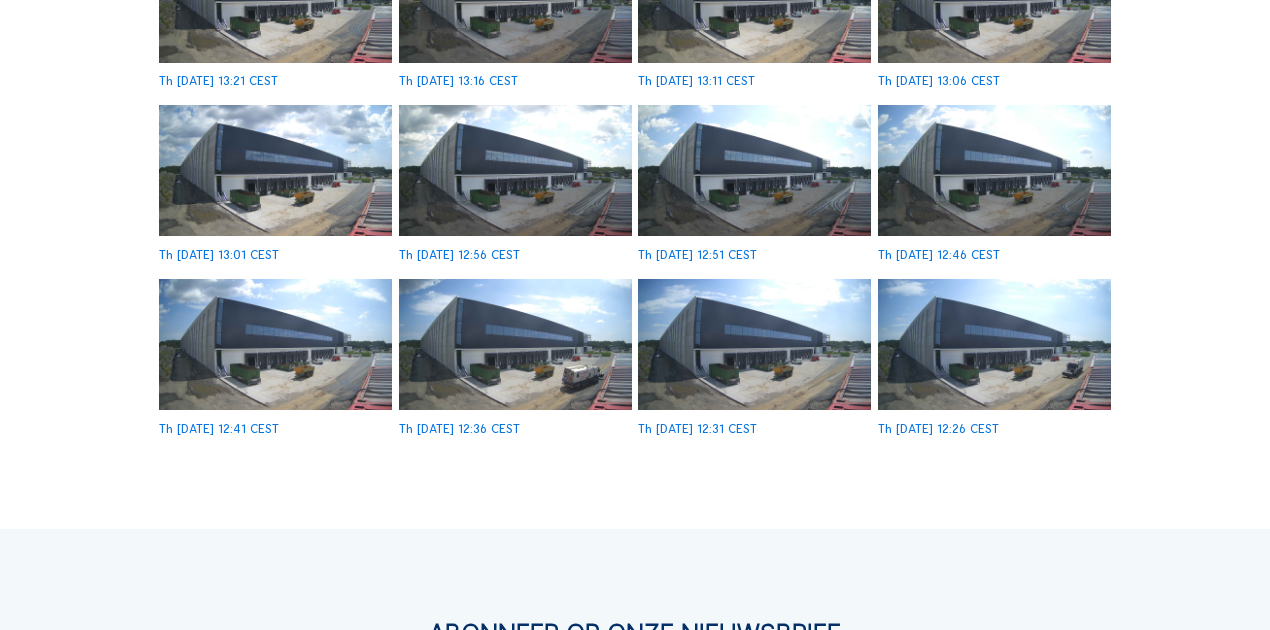 click at bounding box center (994, 344) 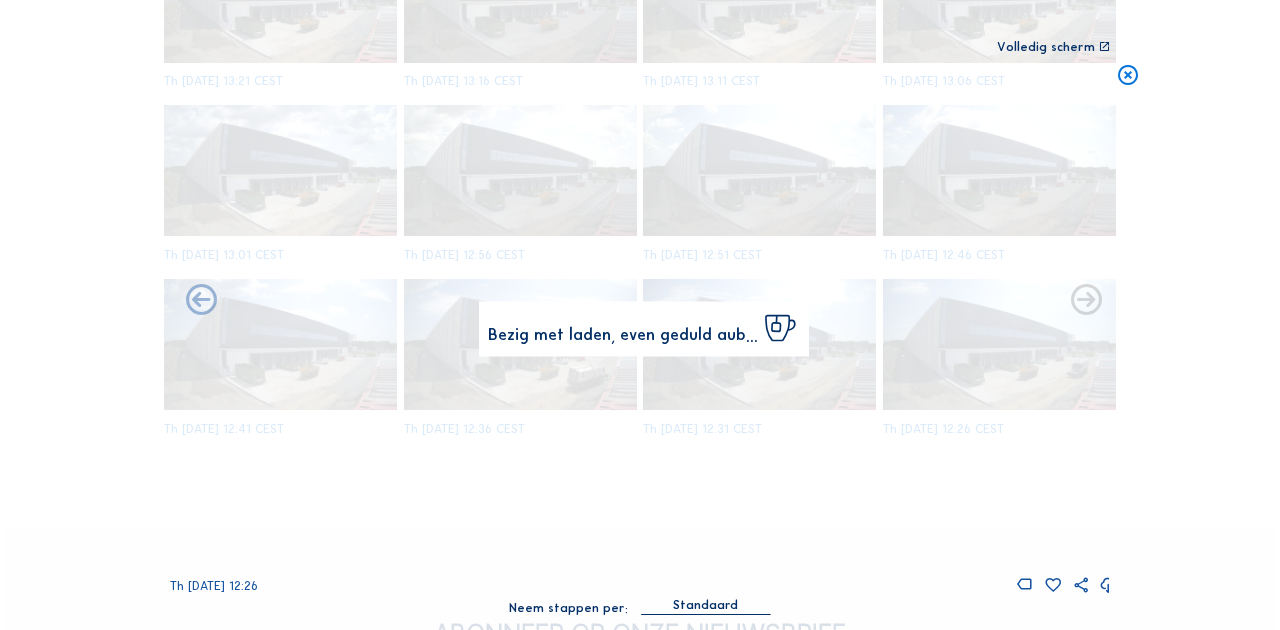 scroll, scrollTop: 468, scrollLeft: 0, axis: vertical 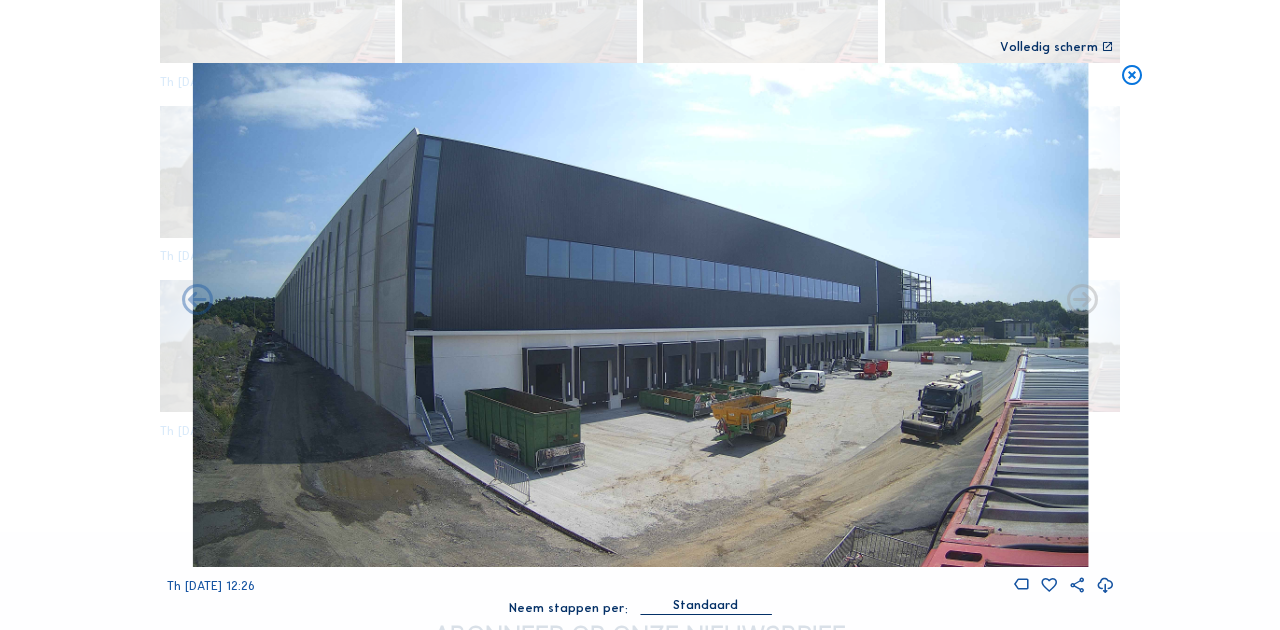 click at bounding box center [1132, 76] 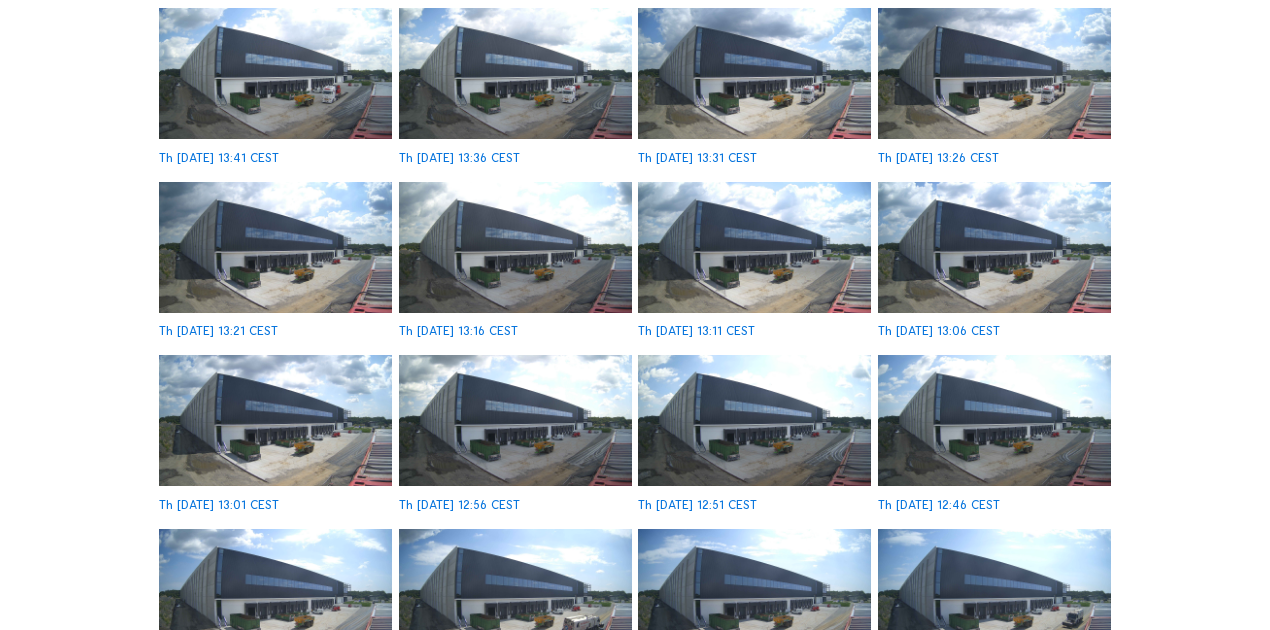 scroll, scrollTop: 133, scrollLeft: 0, axis: vertical 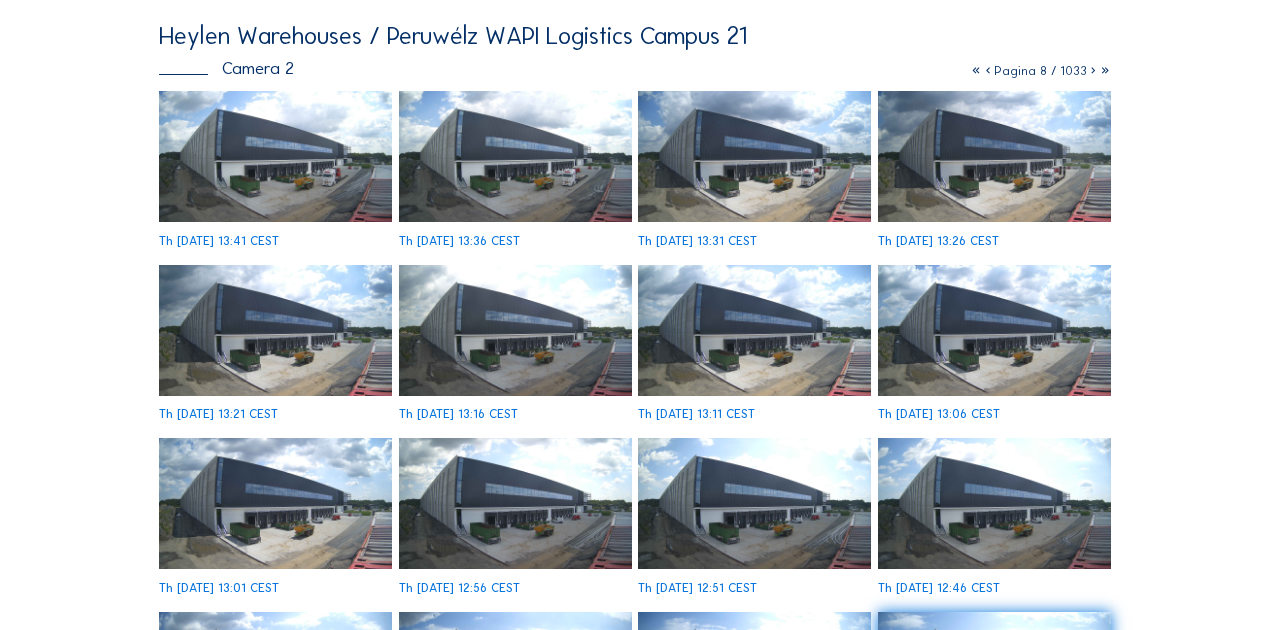 click at bounding box center [1093, 70] 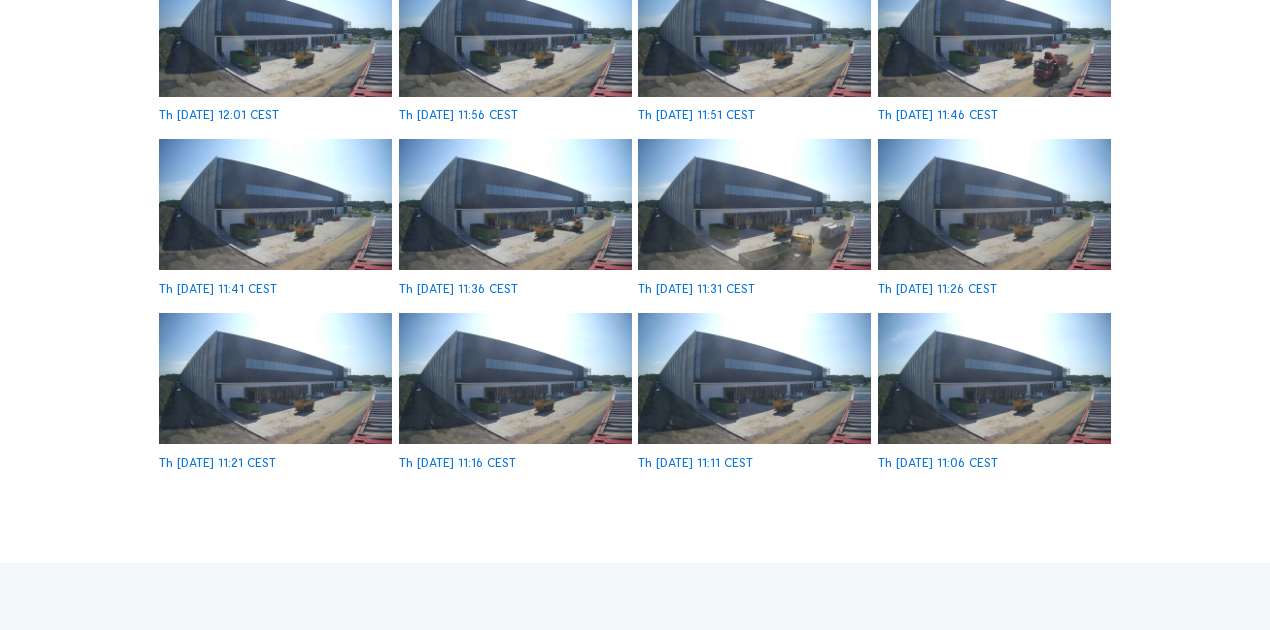 scroll, scrollTop: 466, scrollLeft: 0, axis: vertical 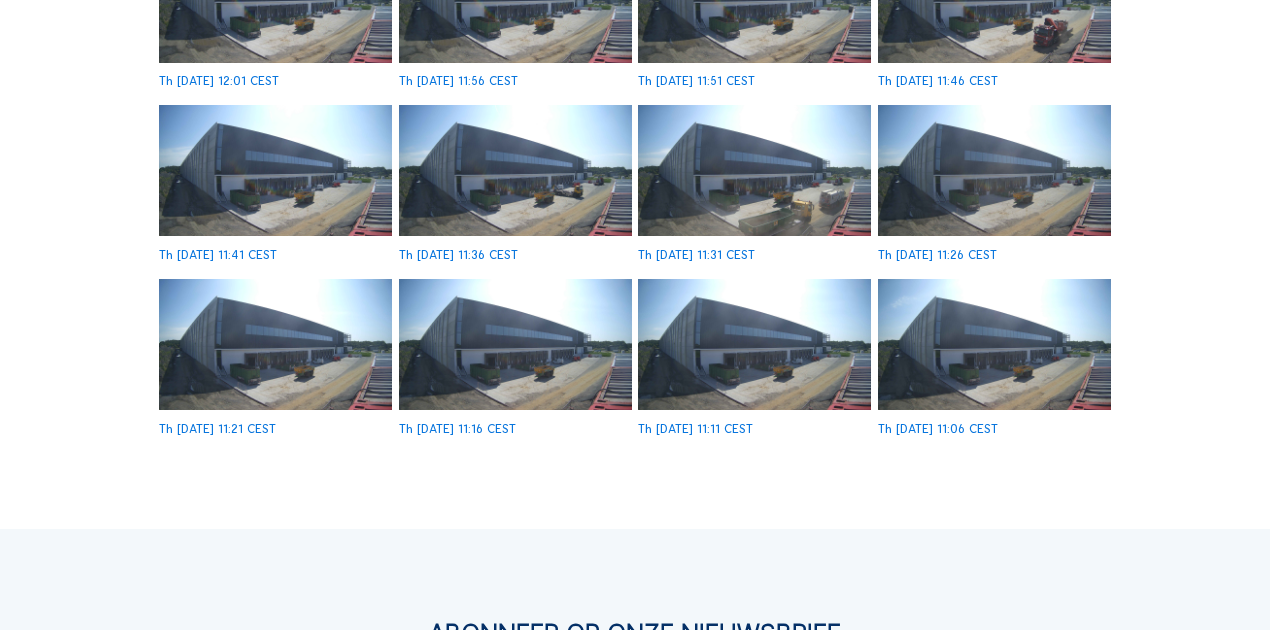 click at bounding box center (515, 170) 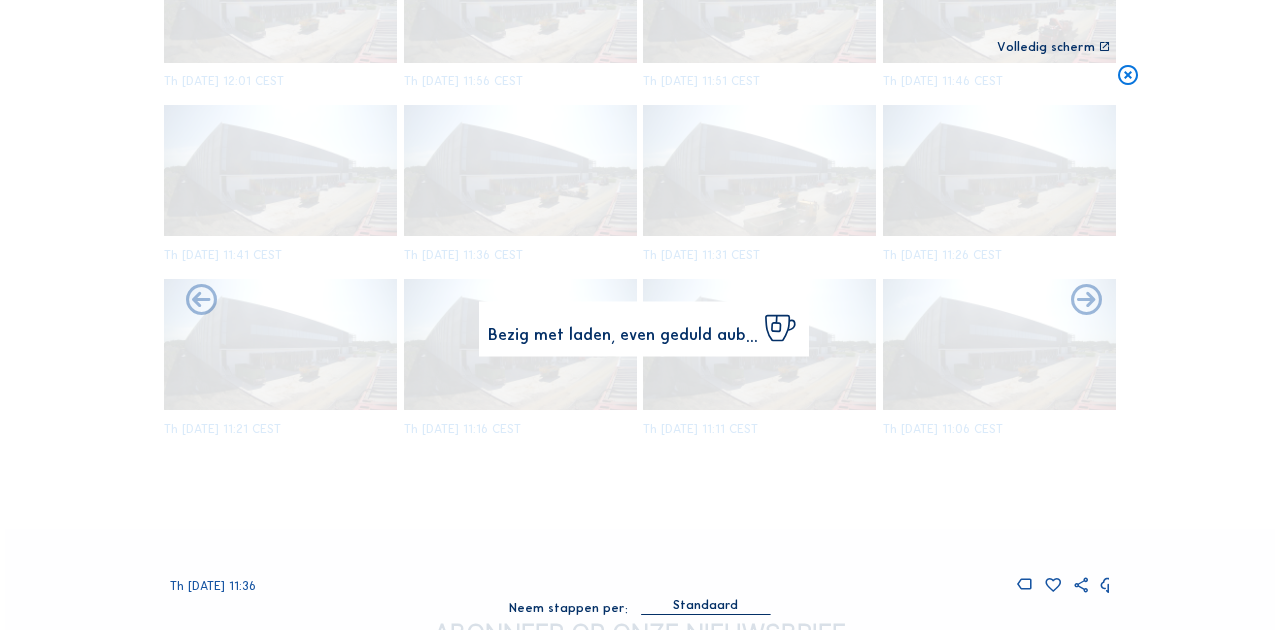 scroll, scrollTop: 468, scrollLeft: 0, axis: vertical 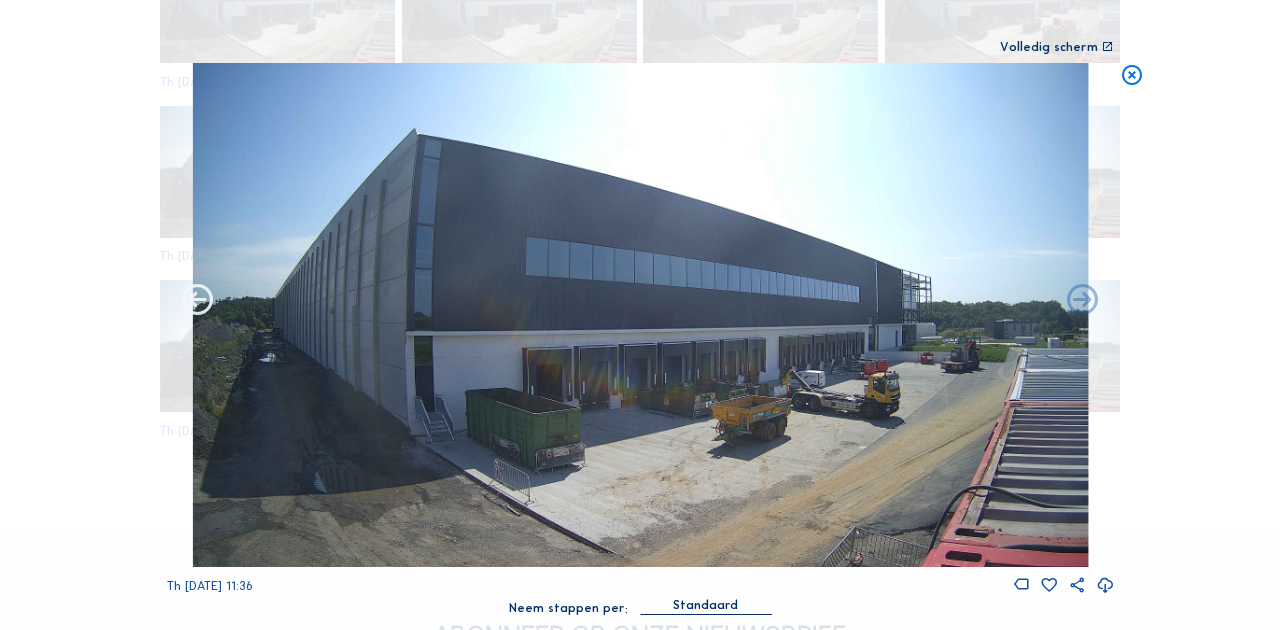 click at bounding box center [197, 301] 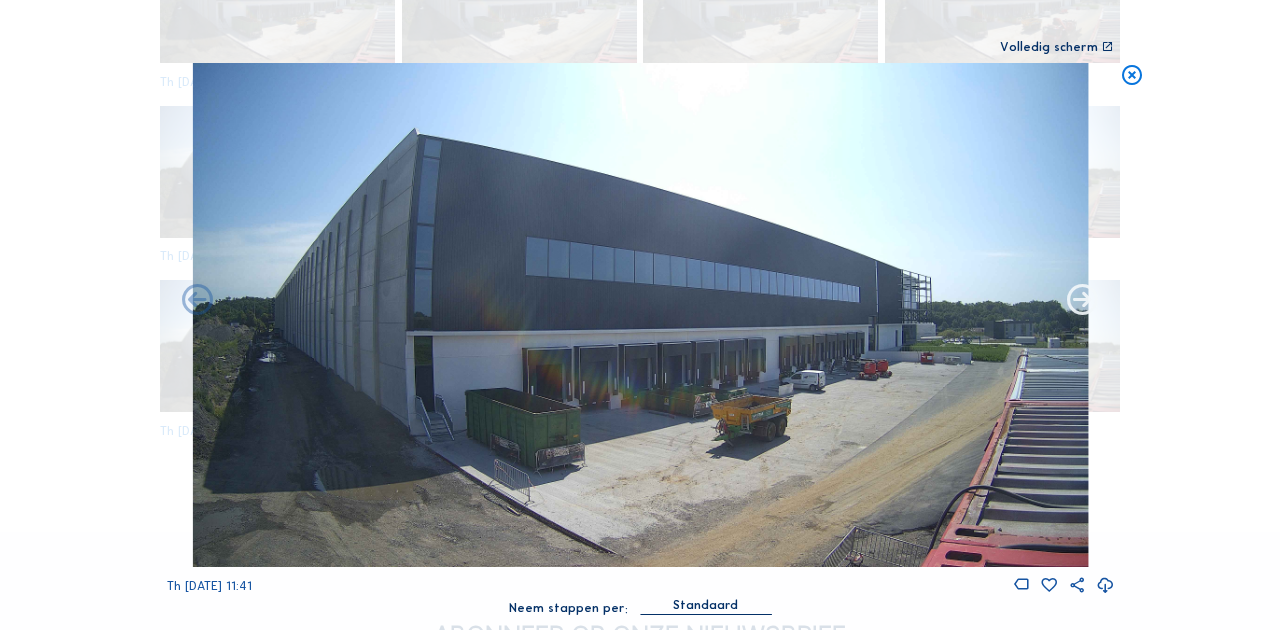 click at bounding box center [1082, 301] 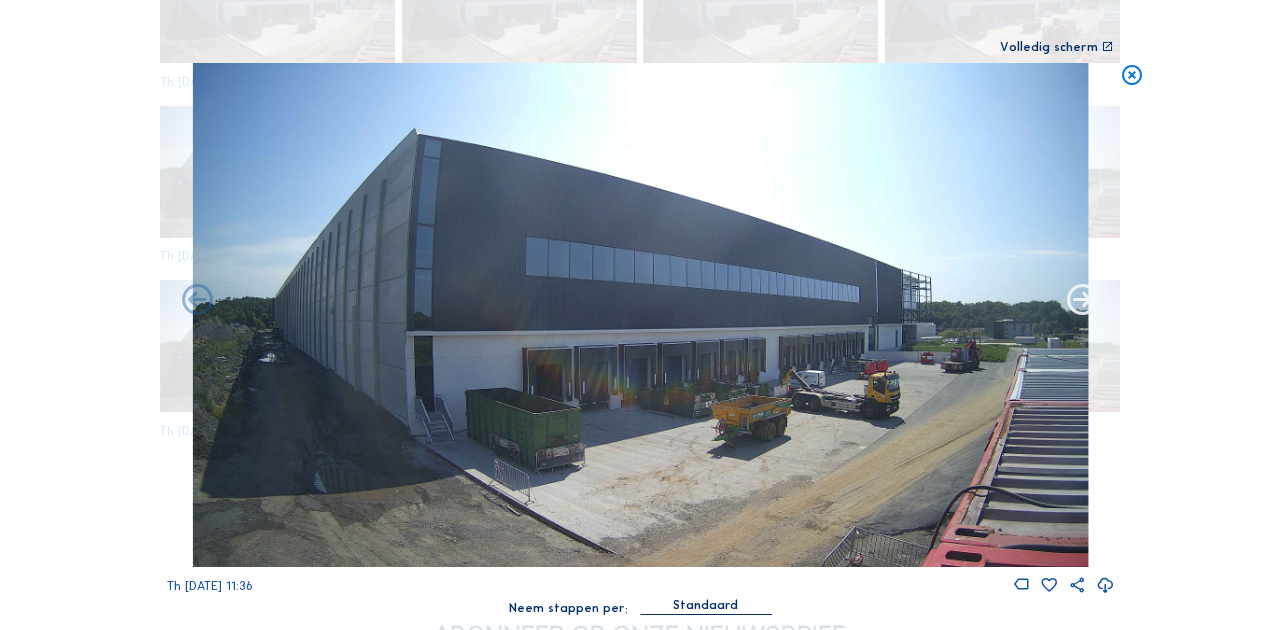 click at bounding box center [1082, 301] 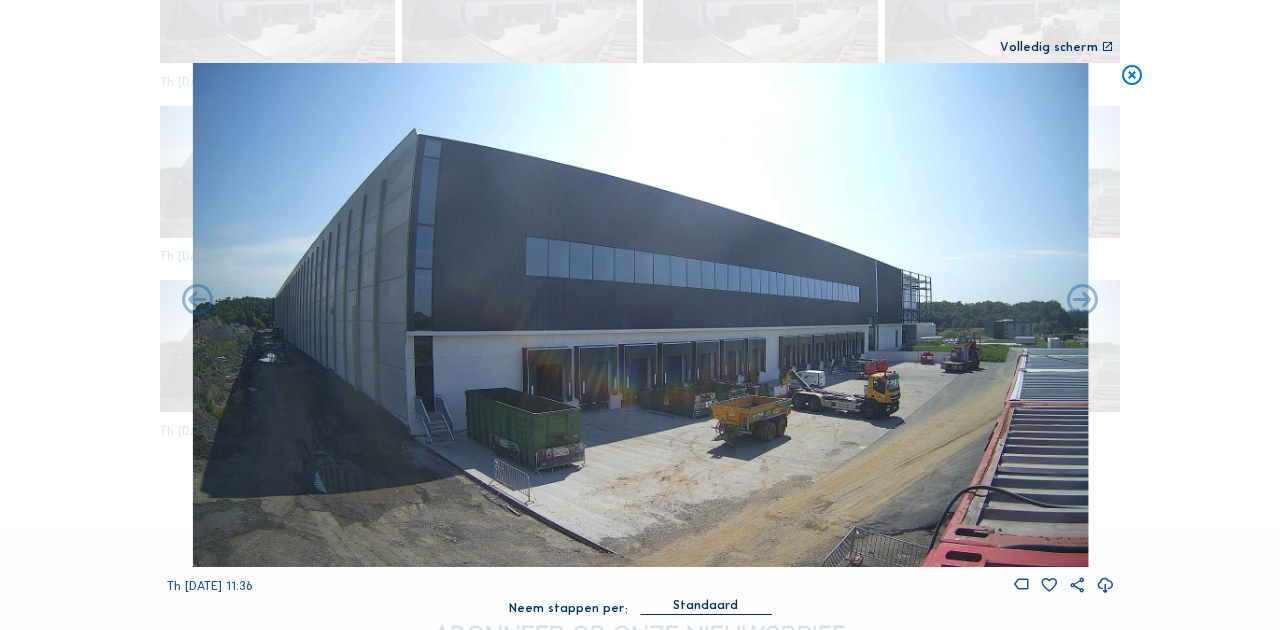 click at bounding box center (1132, 76) 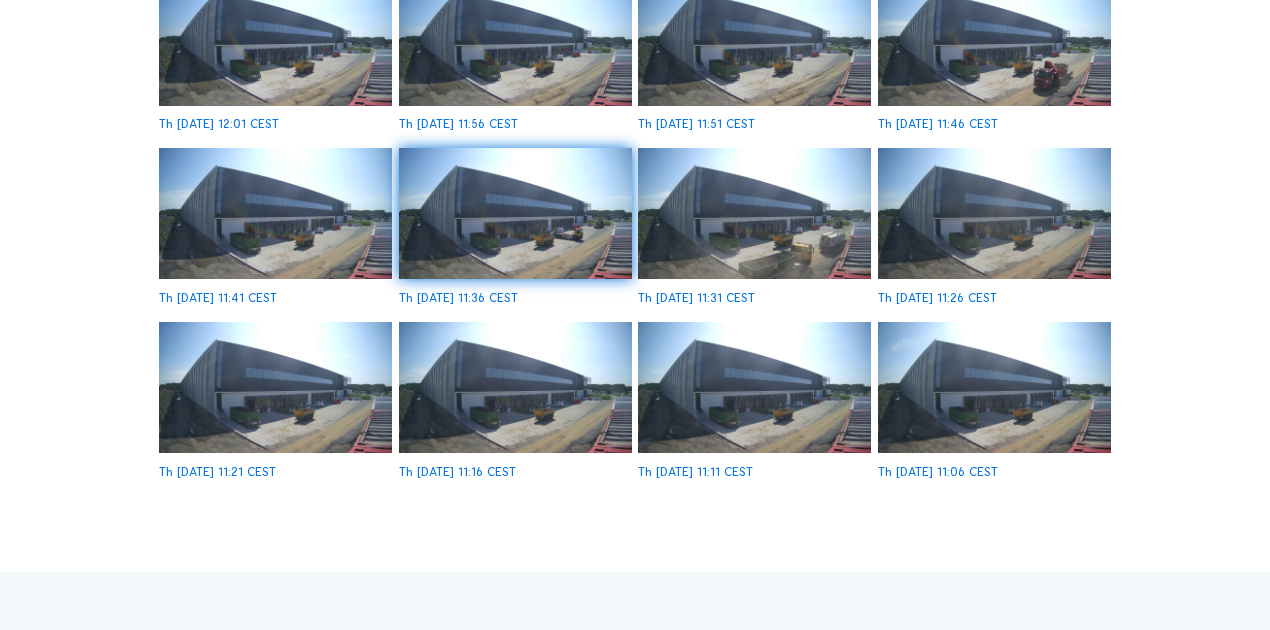 scroll, scrollTop: 400, scrollLeft: 0, axis: vertical 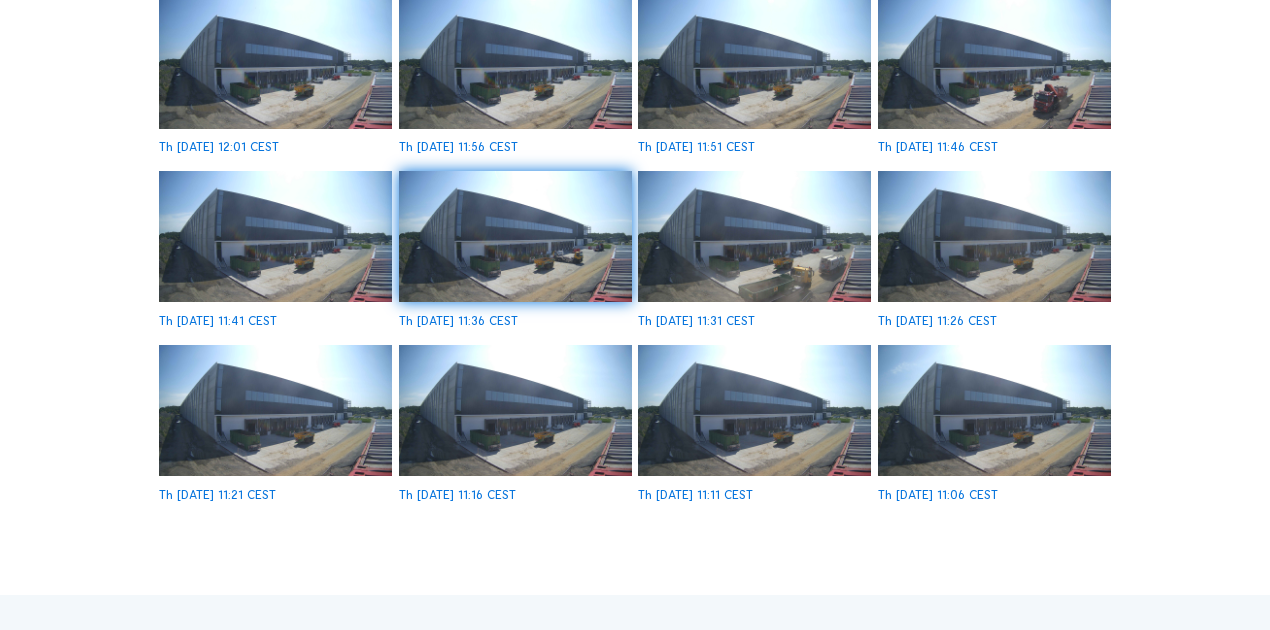 click at bounding box center (754, 236) 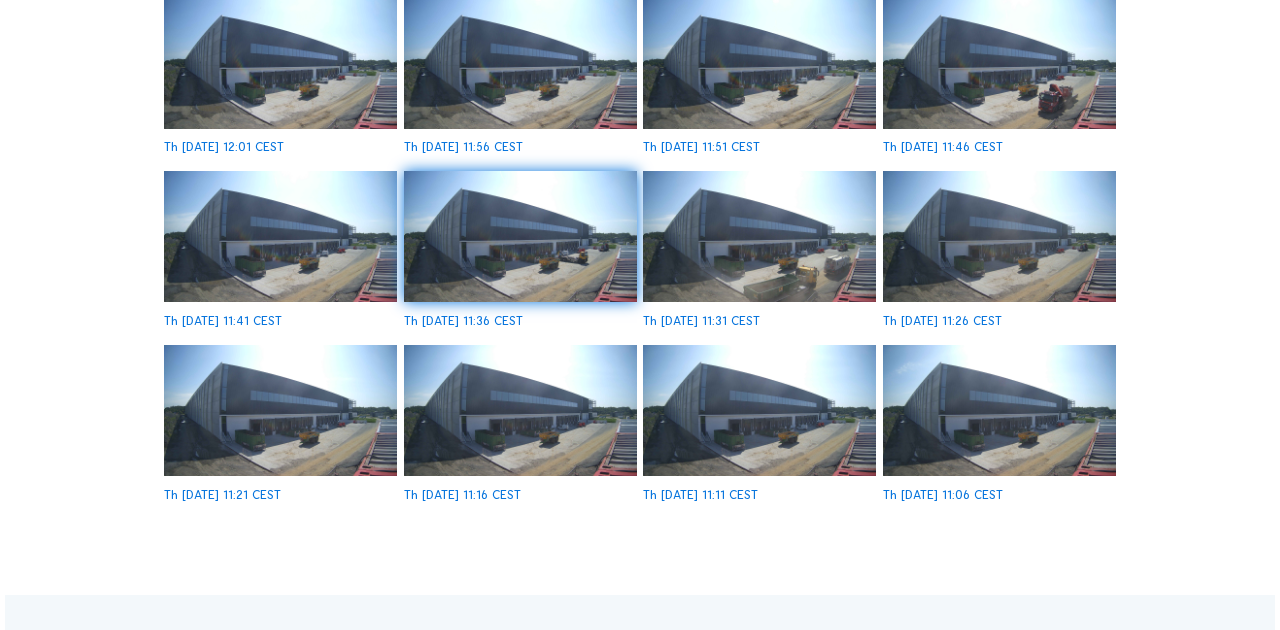 scroll, scrollTop: 401, scrollLeft: 0, axis: vertical 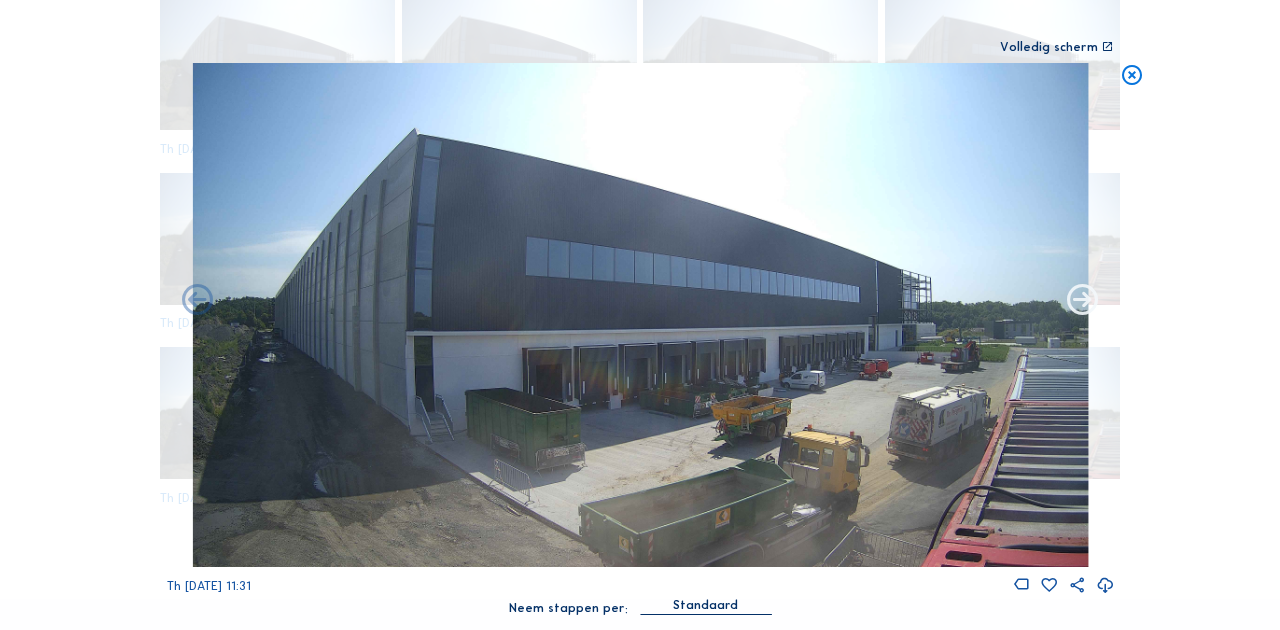 click at bounding box center [1082, 301] 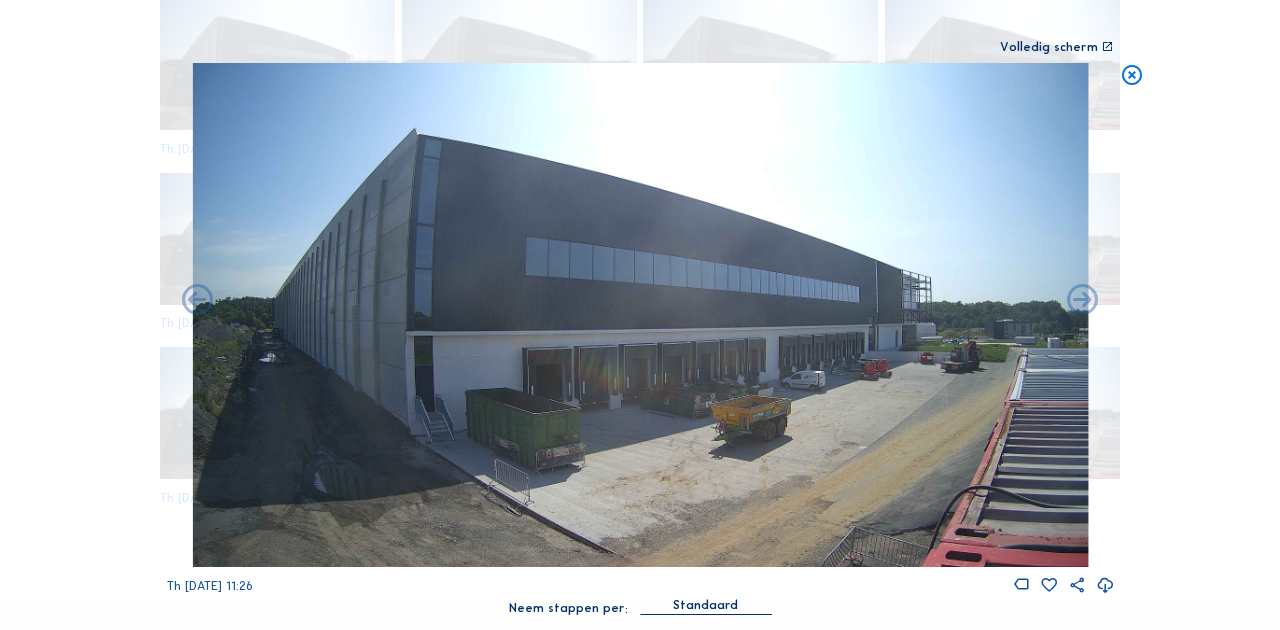 click at bounding box center [1082, 301] 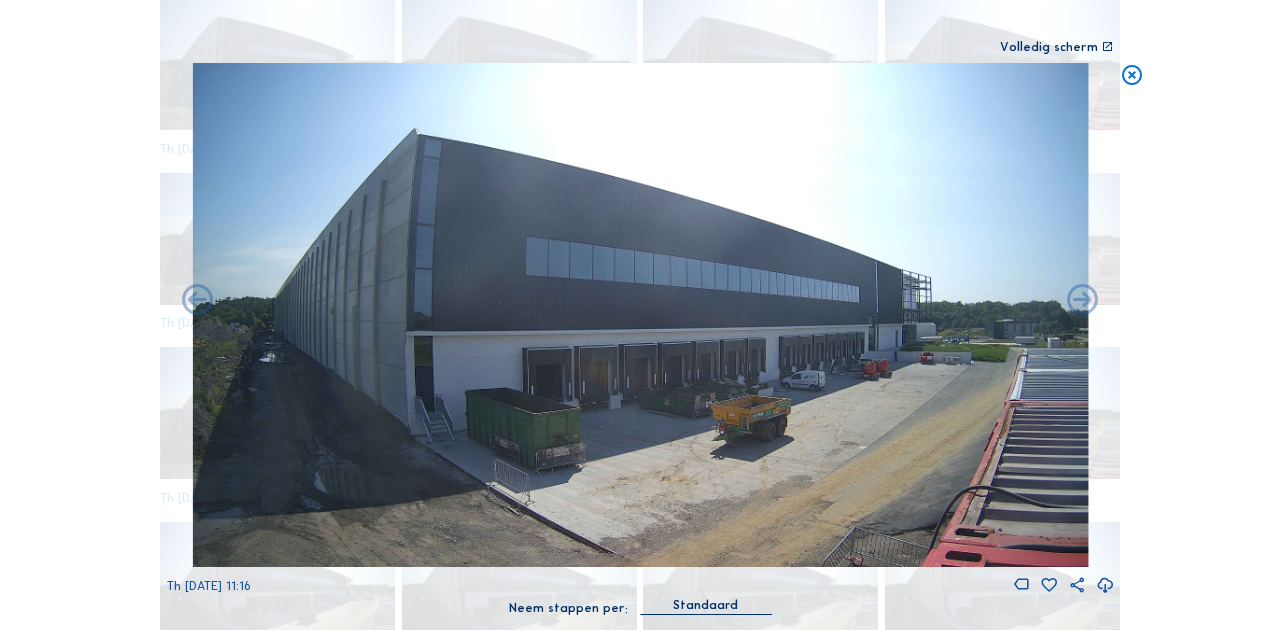 click at bounding box center (1082, 301) 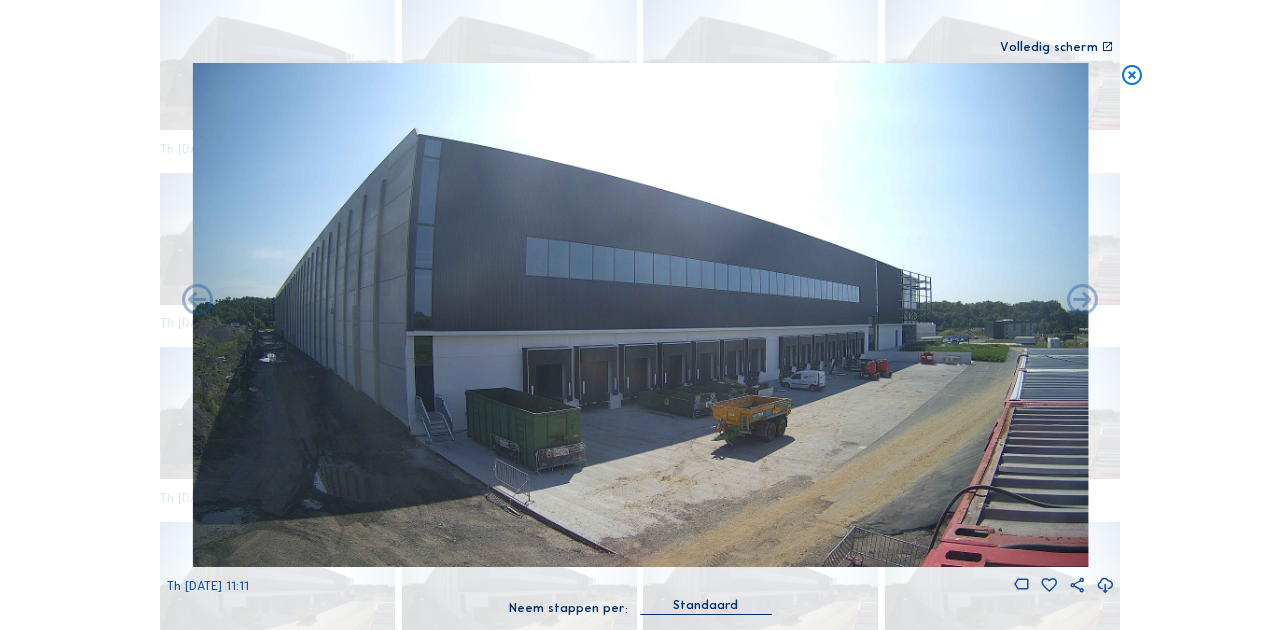 click at bounding box center [1082, 301] 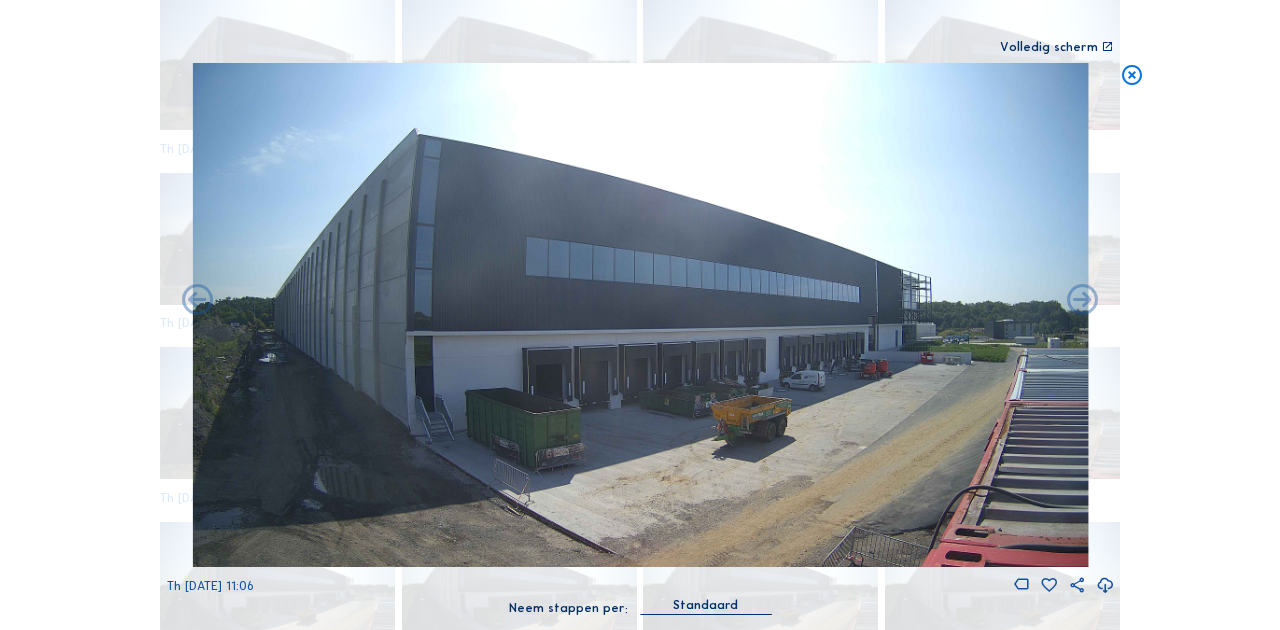 click at bounding box center [1082, 301] 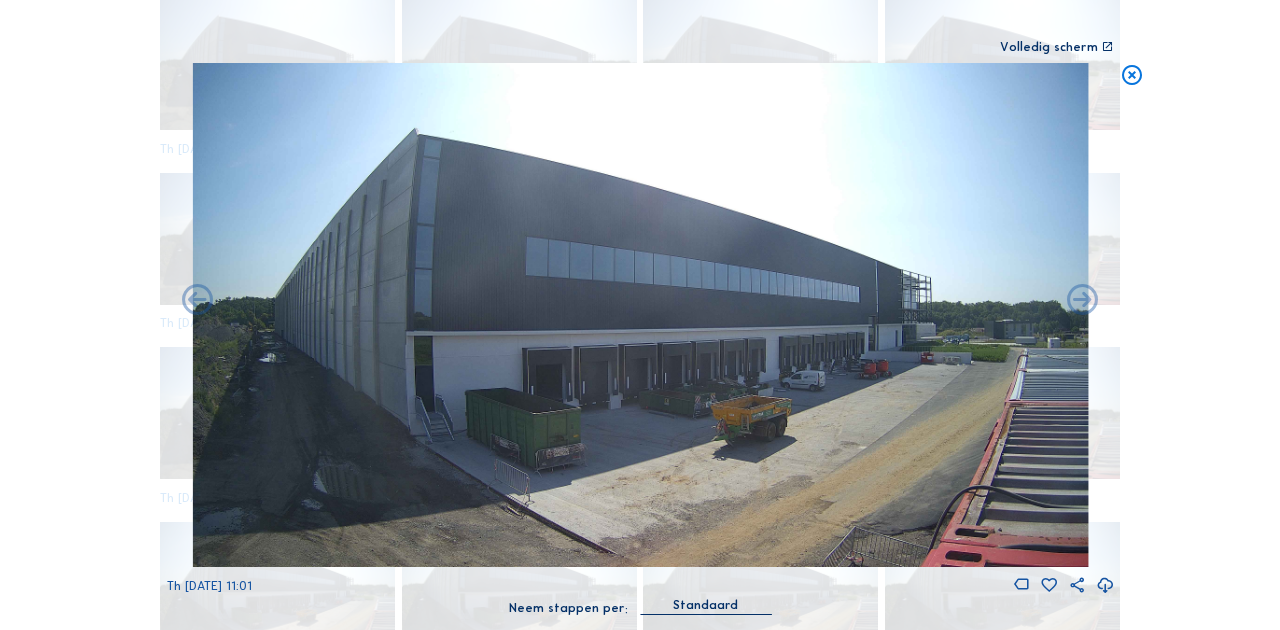 click at bounding box center [1082, 301] 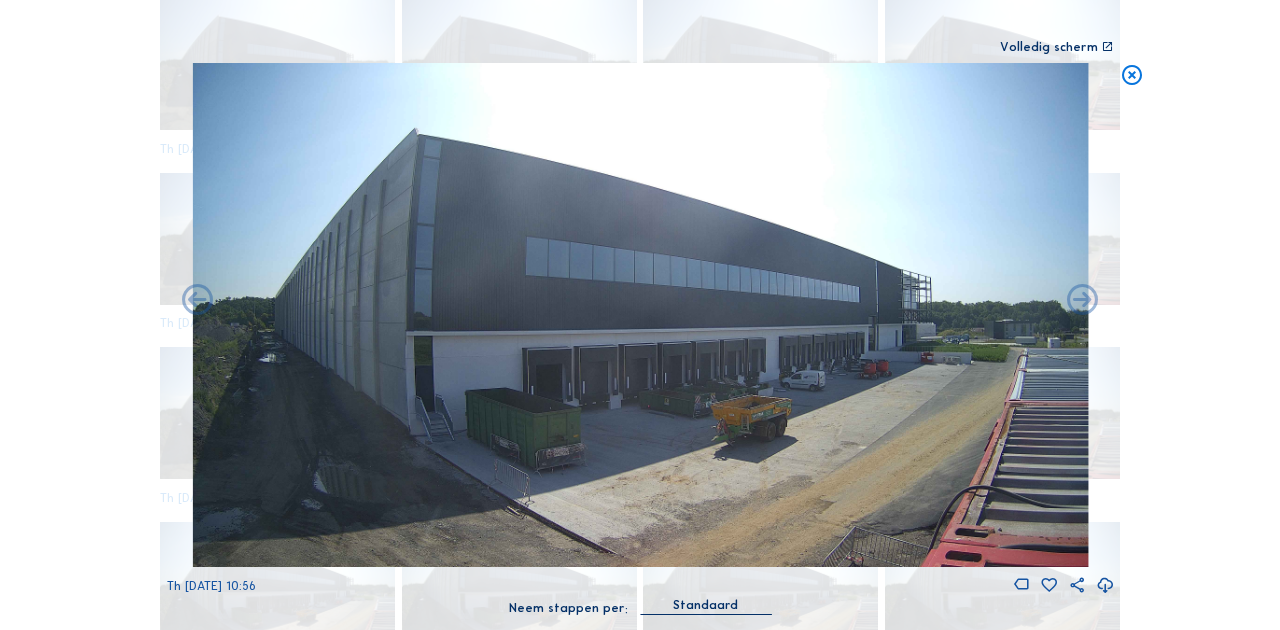 click at bounding box center [1082, 301] 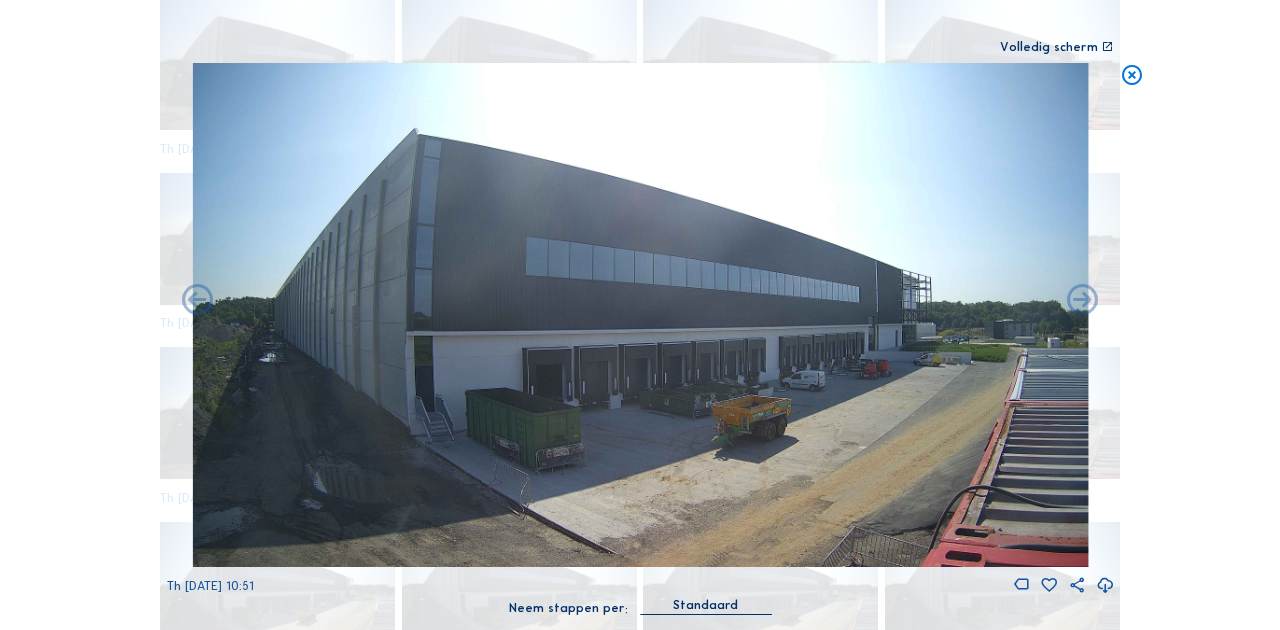 click at bounding box center [1082, 301] 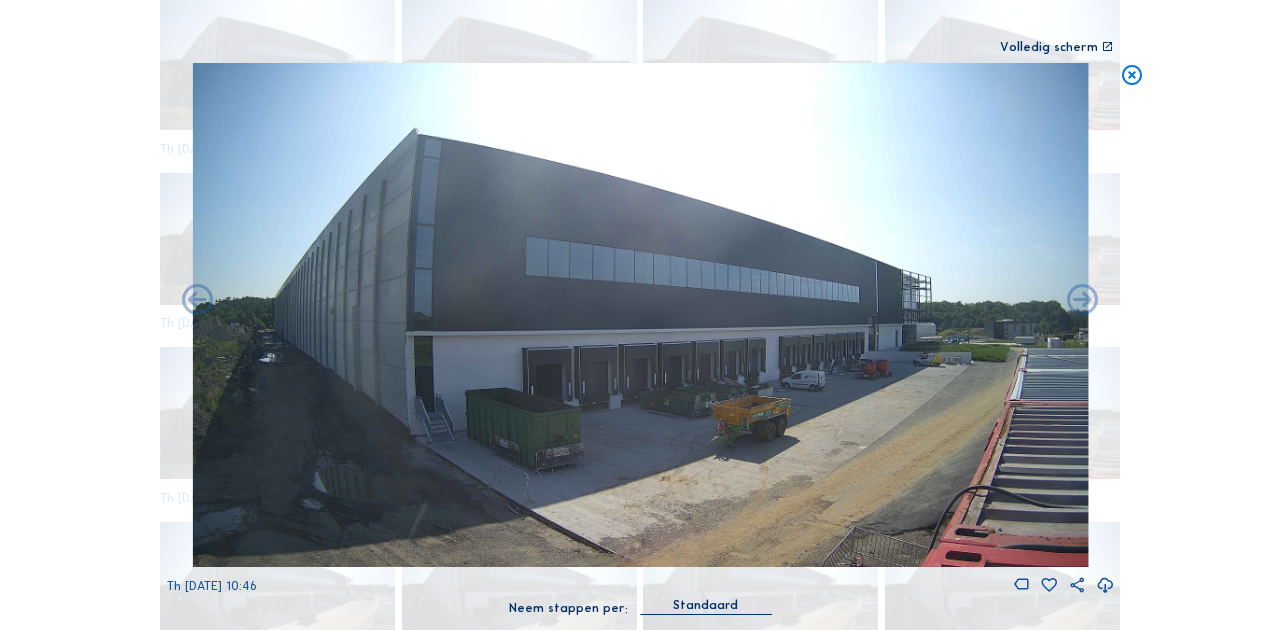 click at bounding box center (1132, 76) 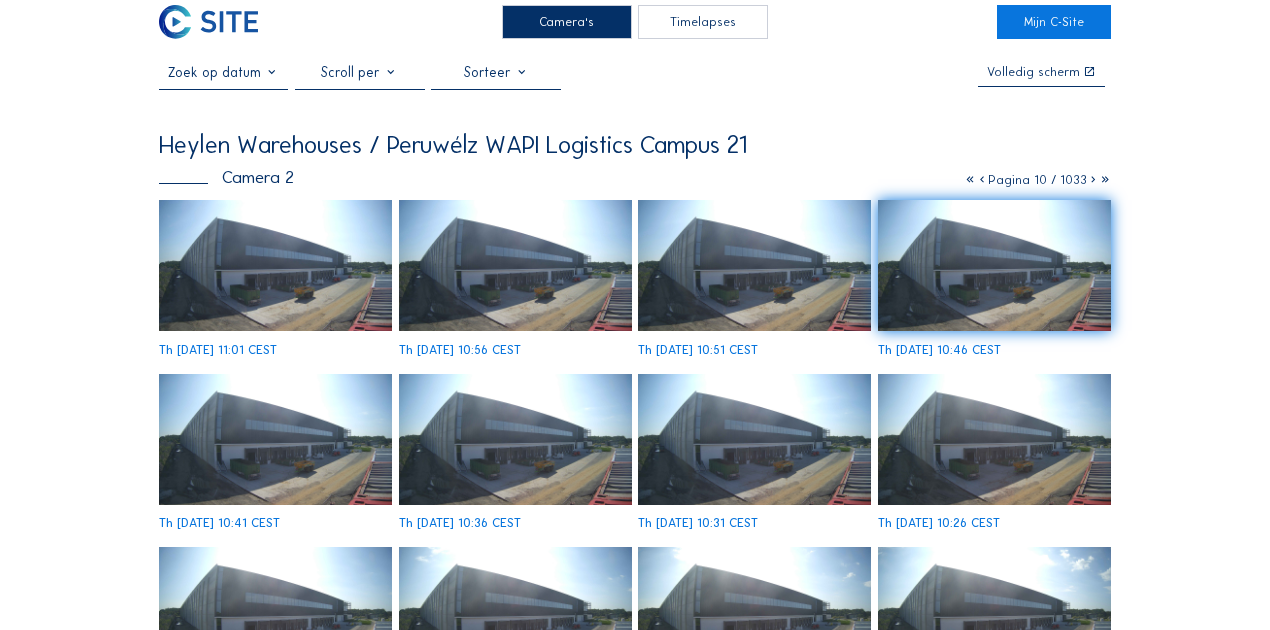 scroll, scrollTop: 0, scrollLeft: 0, axis: both 